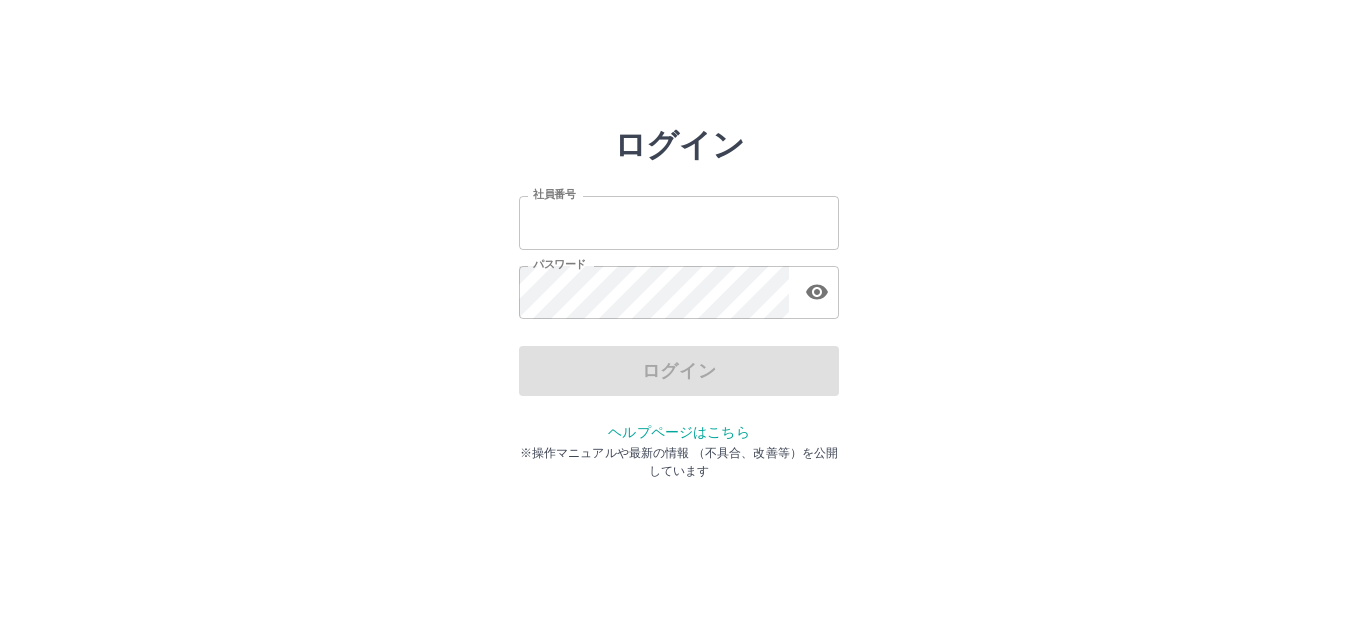 scroll, scrollTop: 0, scrollLeft: 0, axis: both 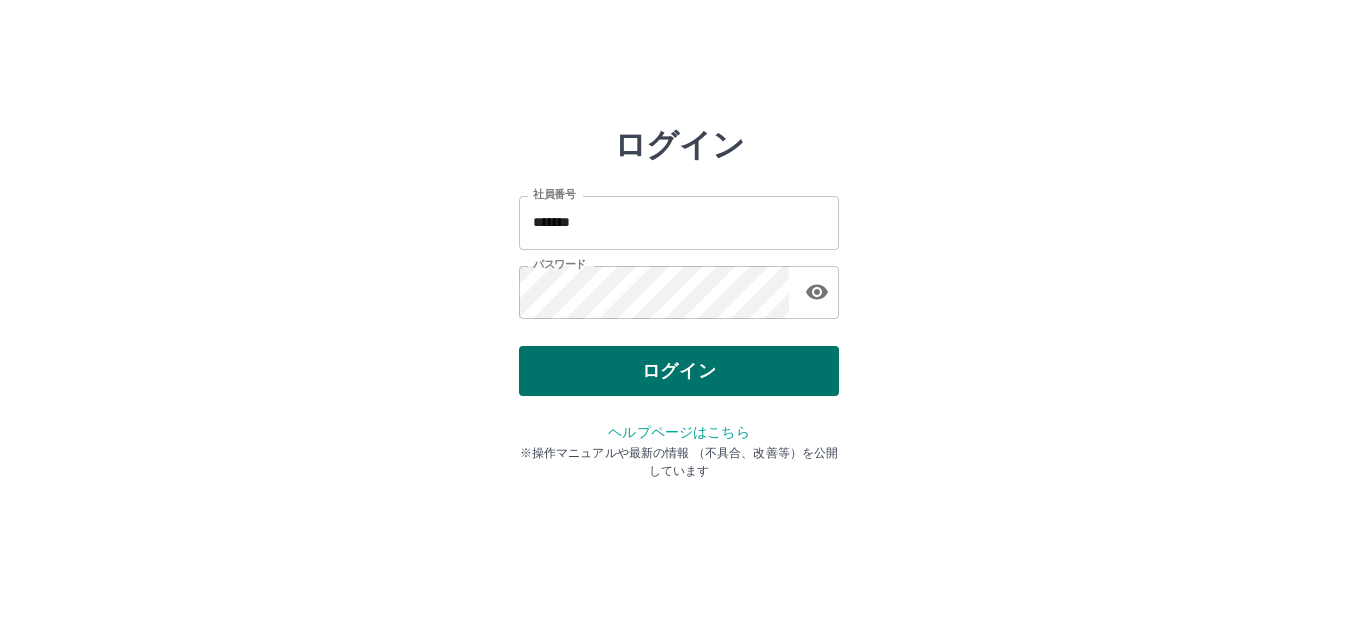 click on "ログイン" at bounding box center (679, 371) 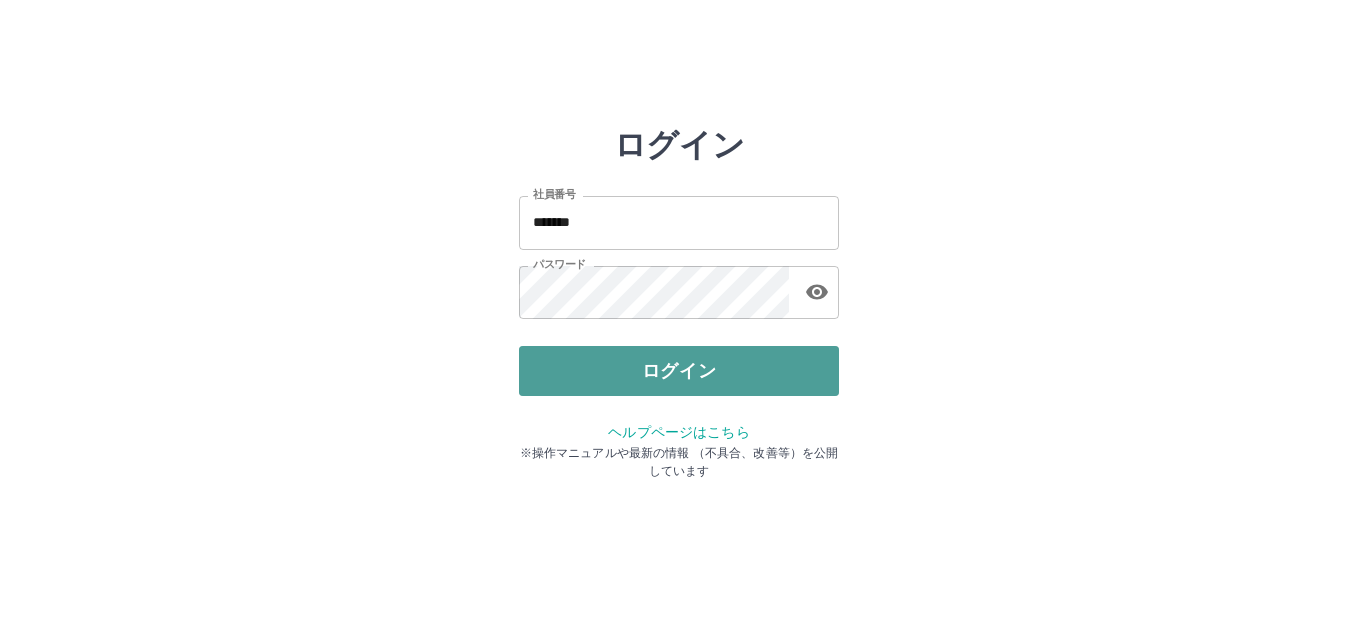 click on "ログイン" at bounding box center (679, 371) 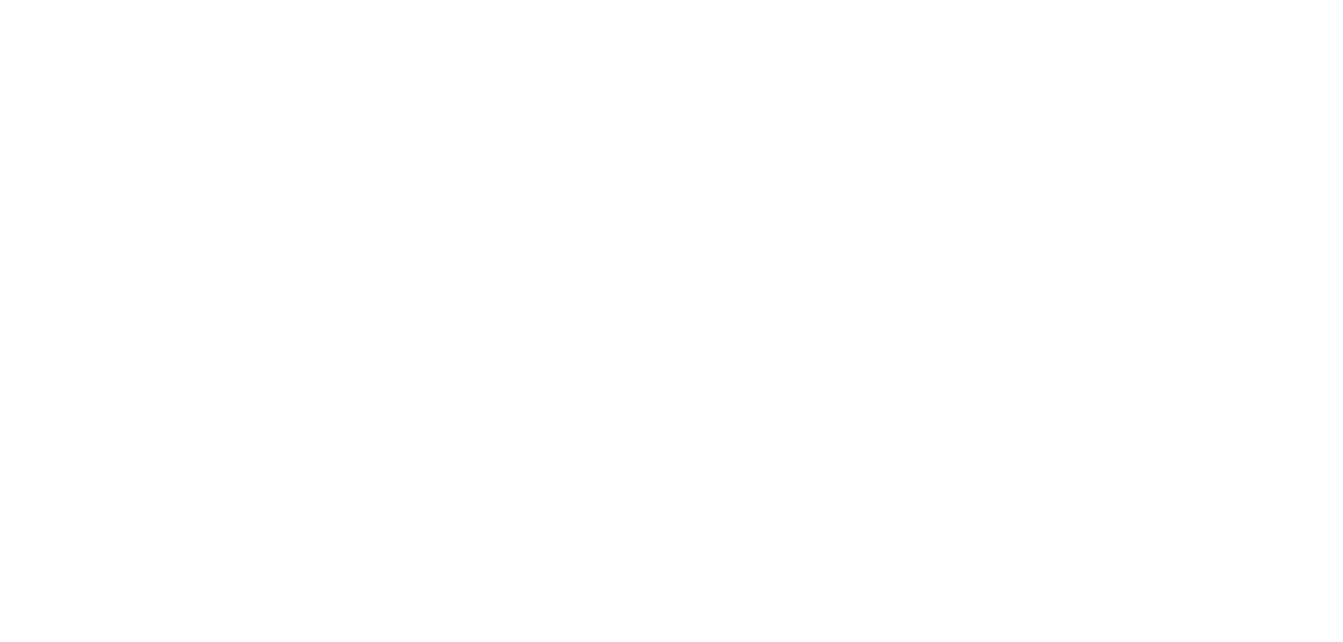 scroll, scrollTop: 0, scrollLeft: 0, axis: both 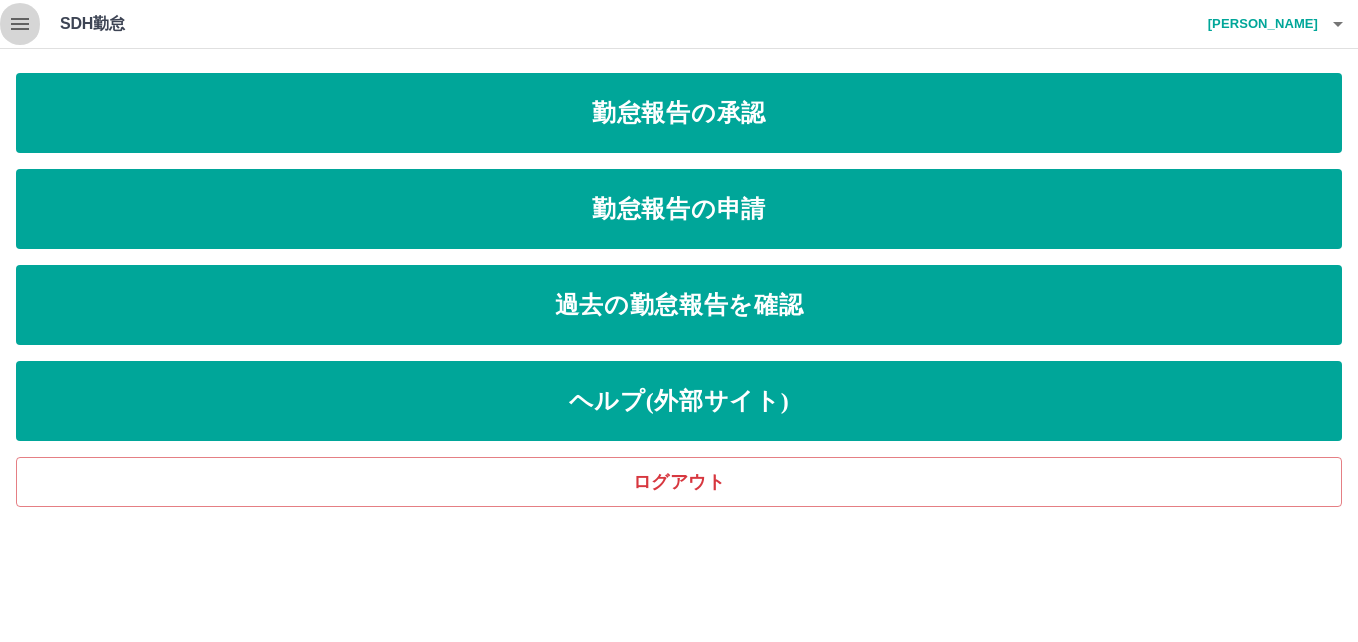click 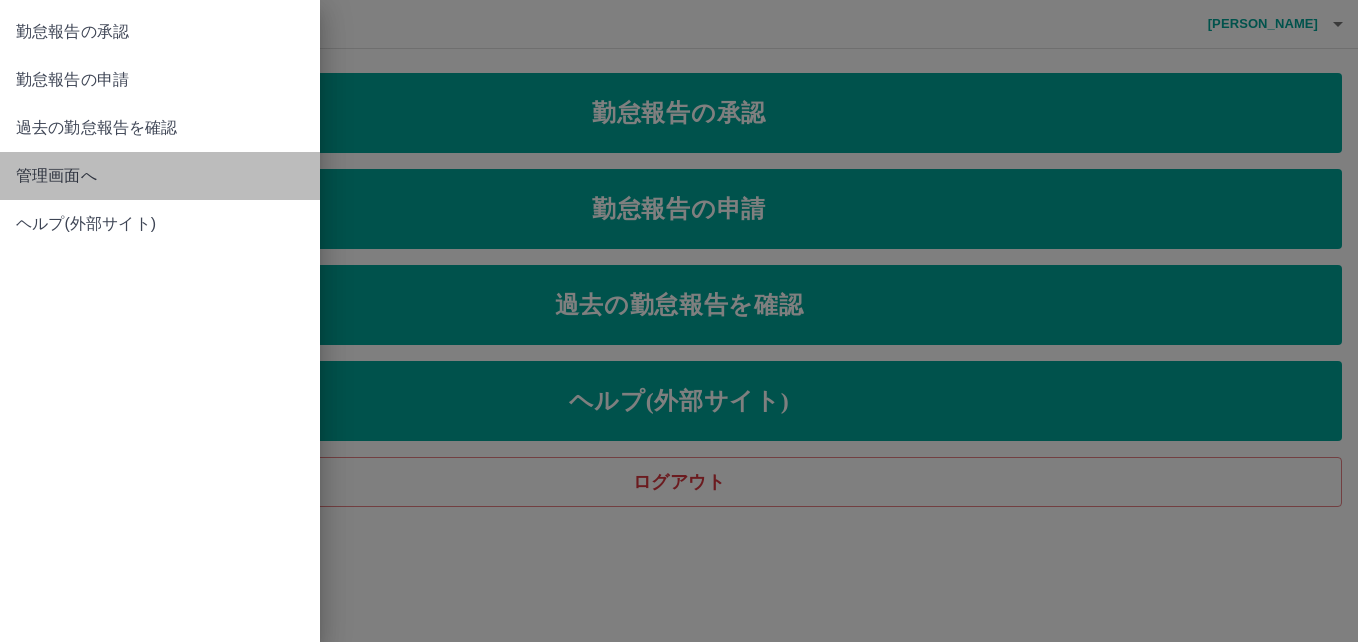 click on "管理画面へ" at bounding box center (160, 176) 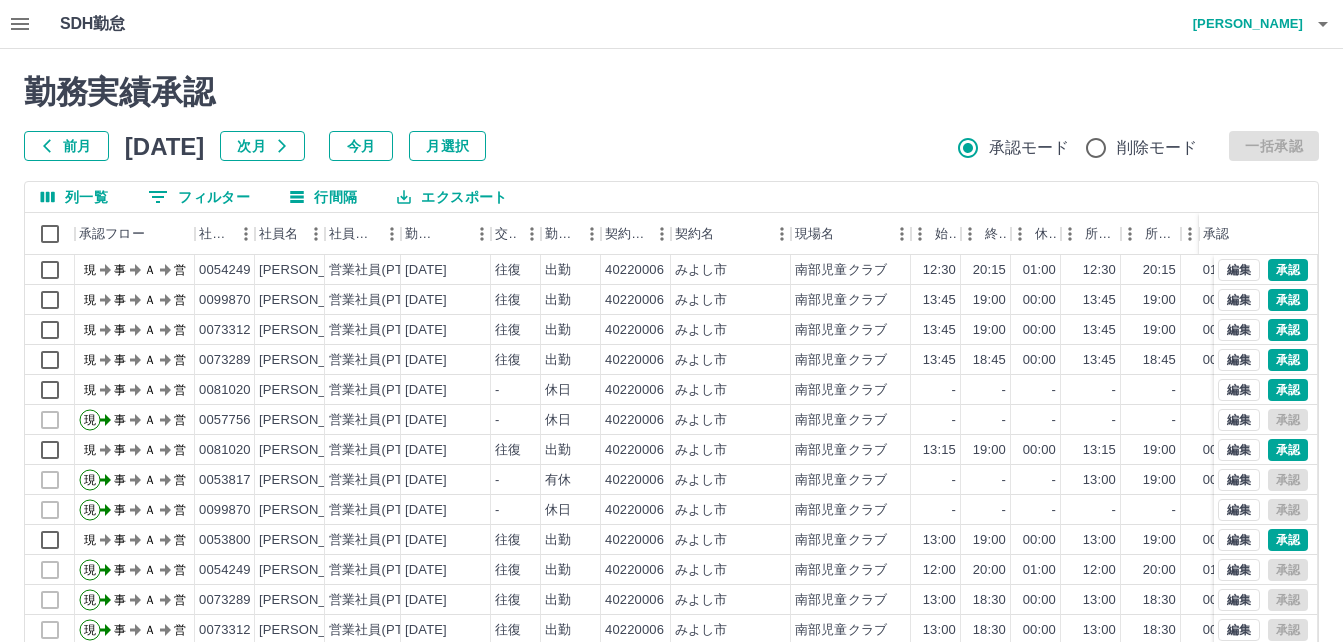 click on "0 フィルター" at bounding box center [199, 197] 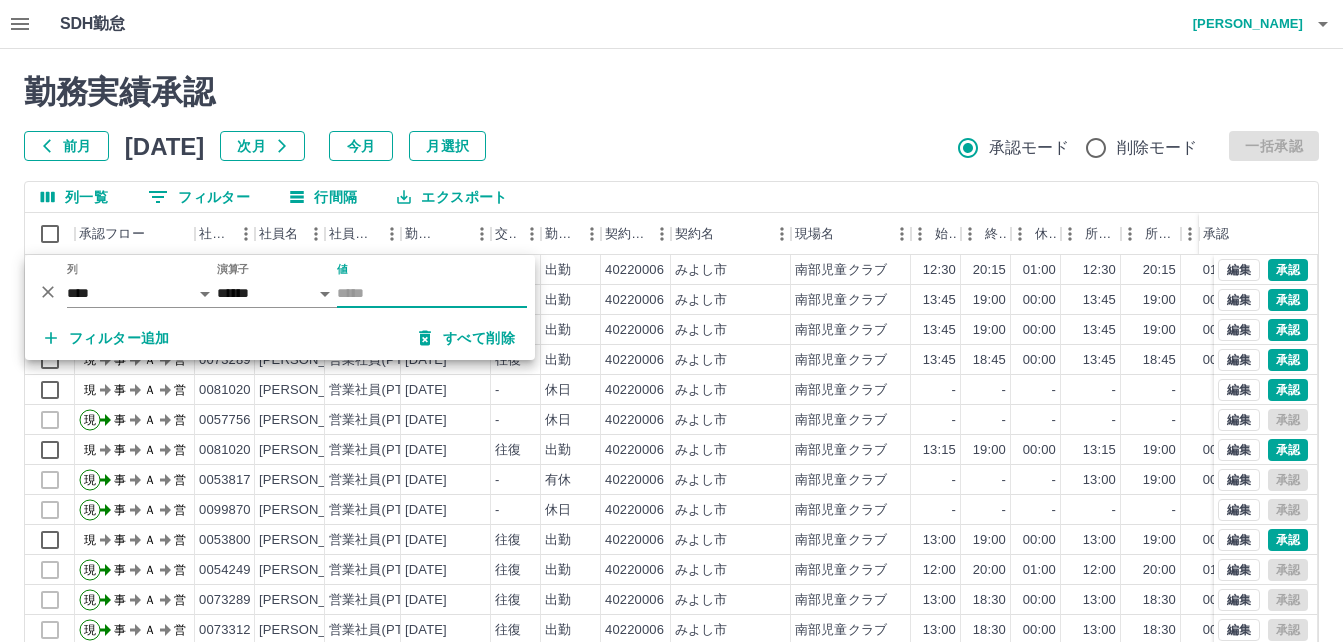 click on "値" at bounding box center [432, 293] 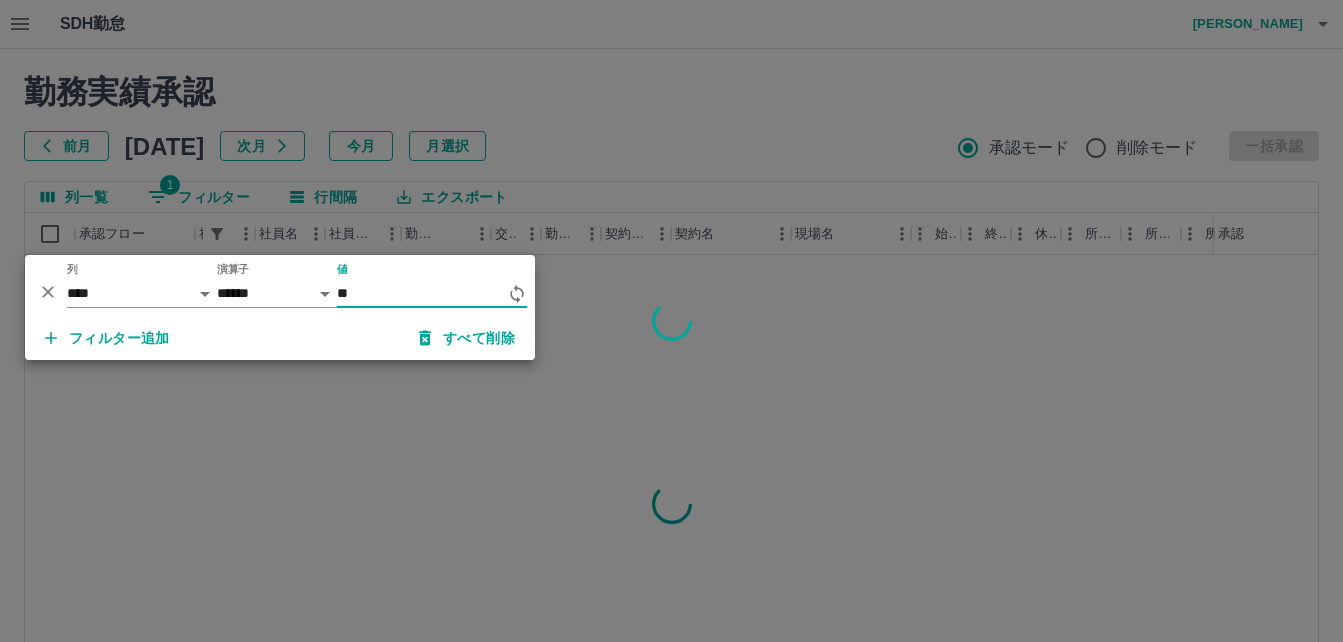 type on "*" 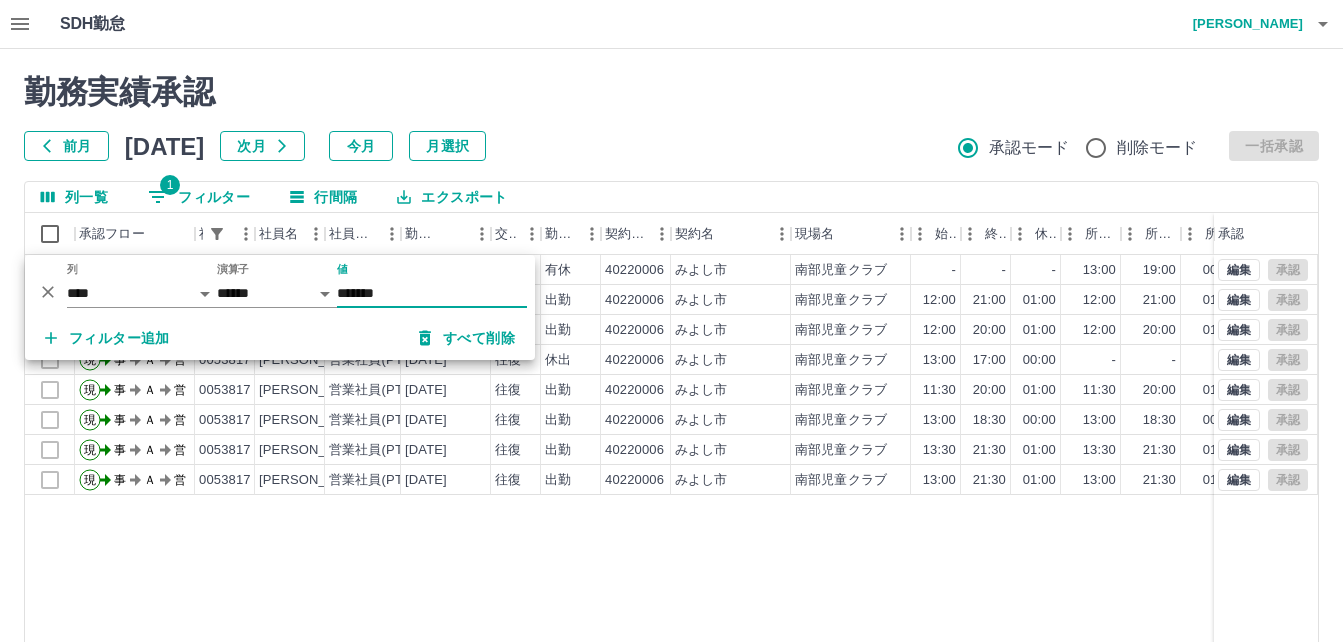 type on "*******" 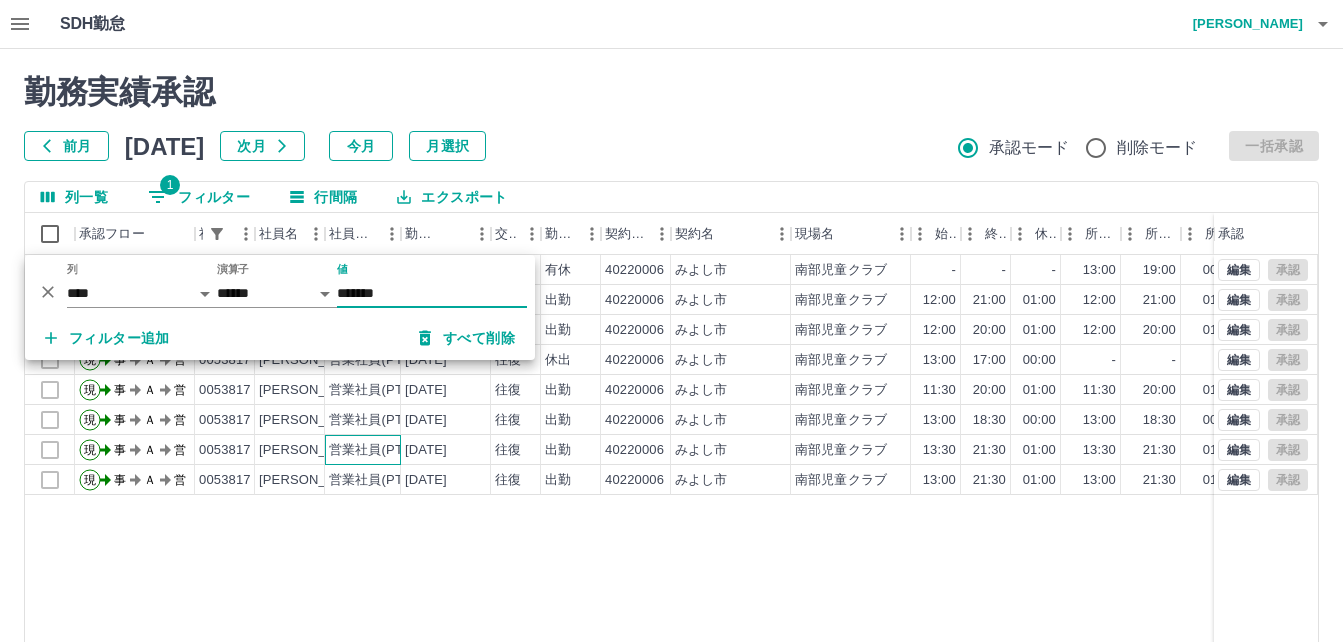 click on "営業社員(PT契約)" at bounding box center [363, 450] 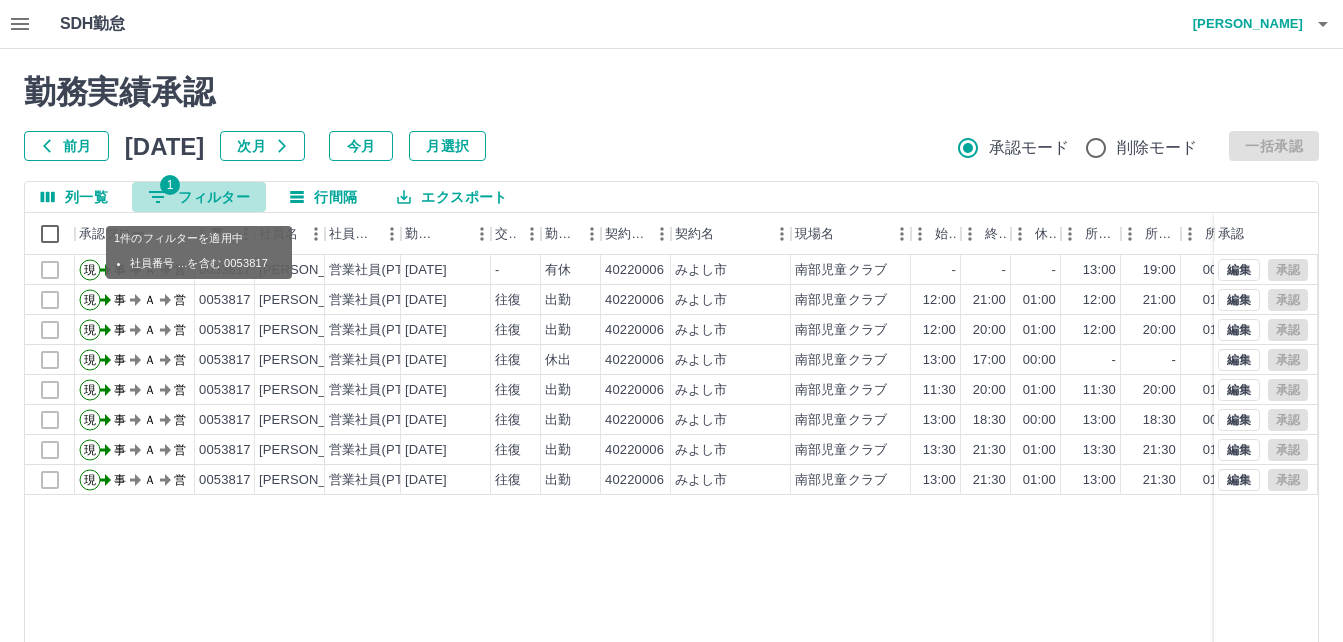 click 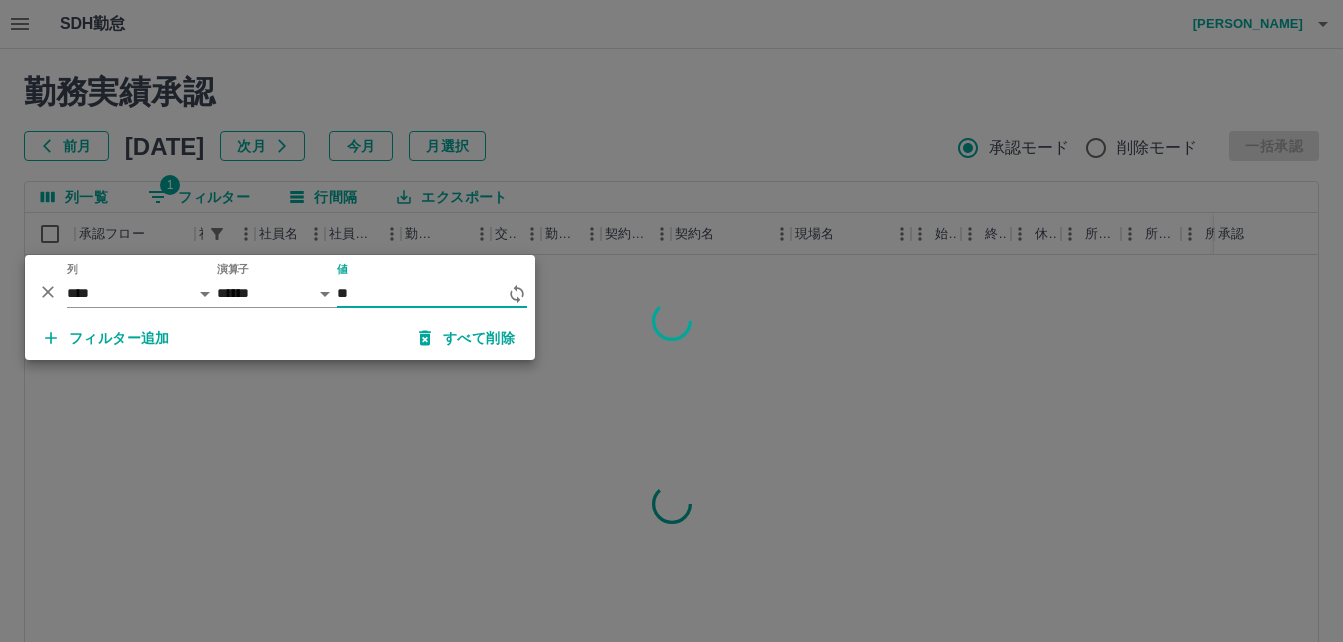 type on "*" 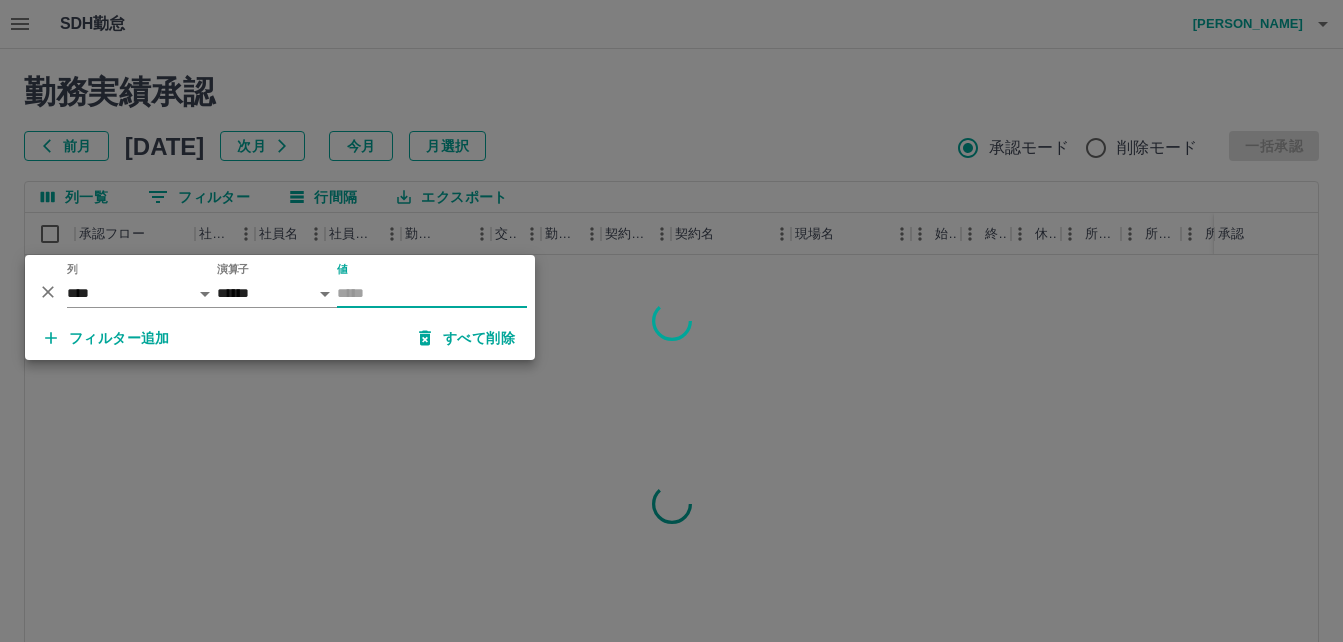 type 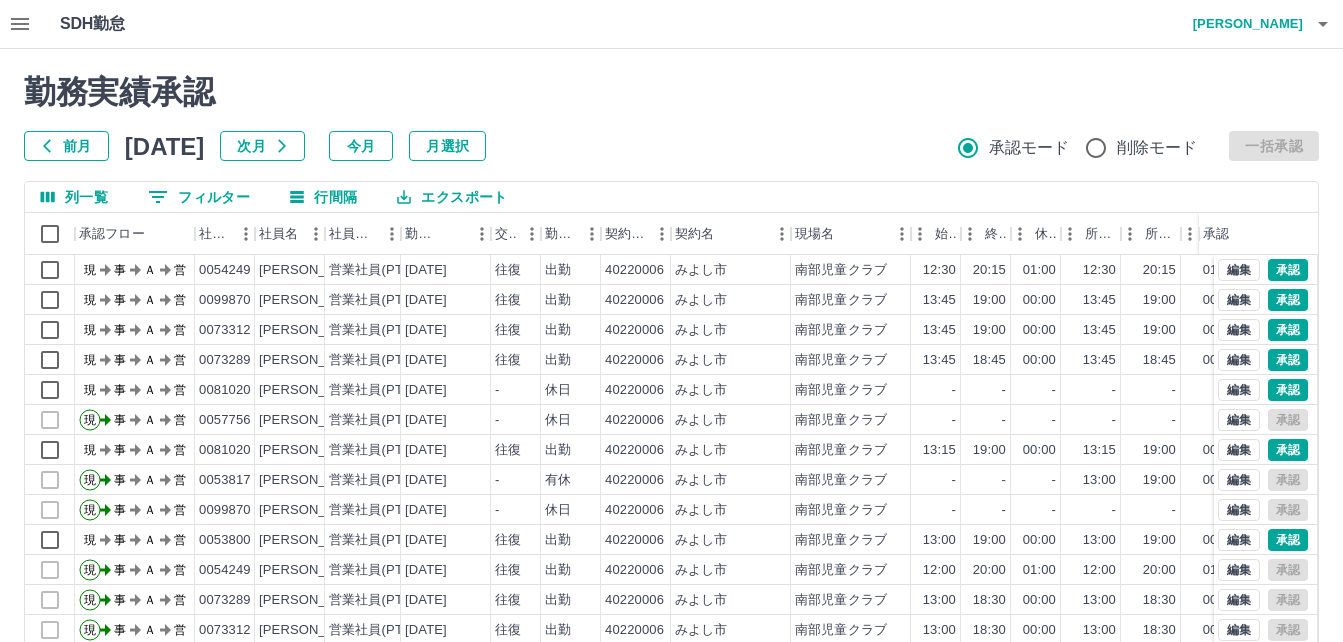 click 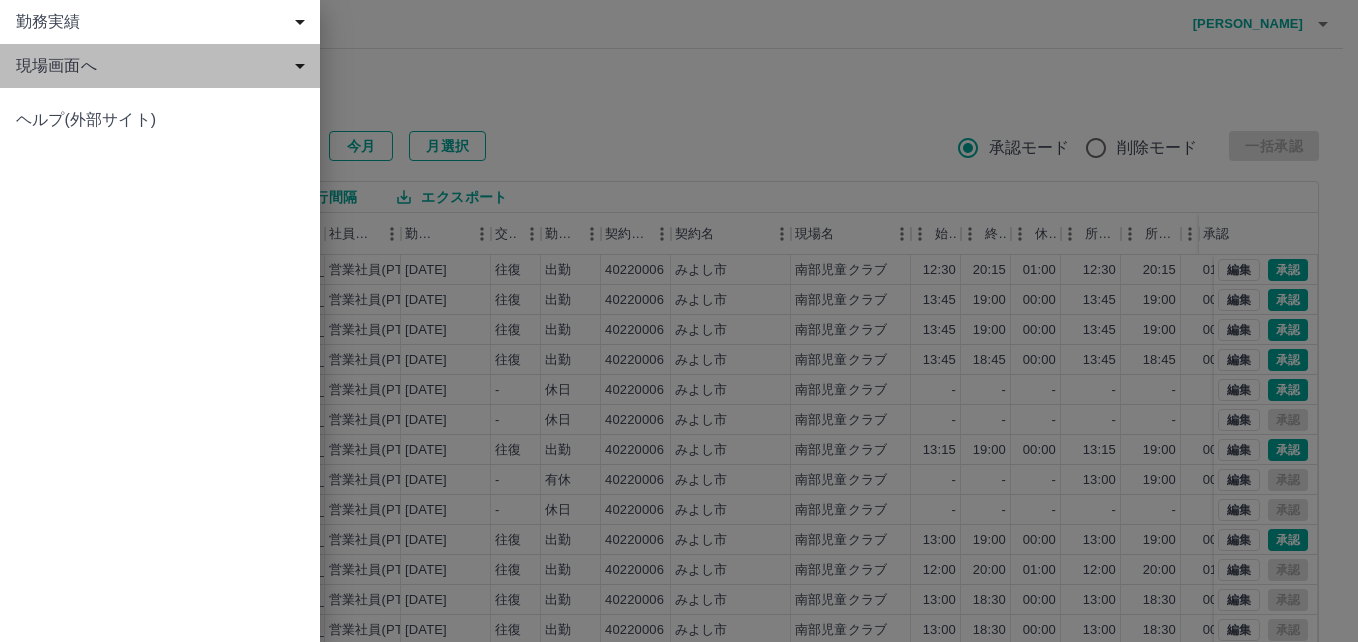 click on "現場画面へ" at bounding box center [164, 66] 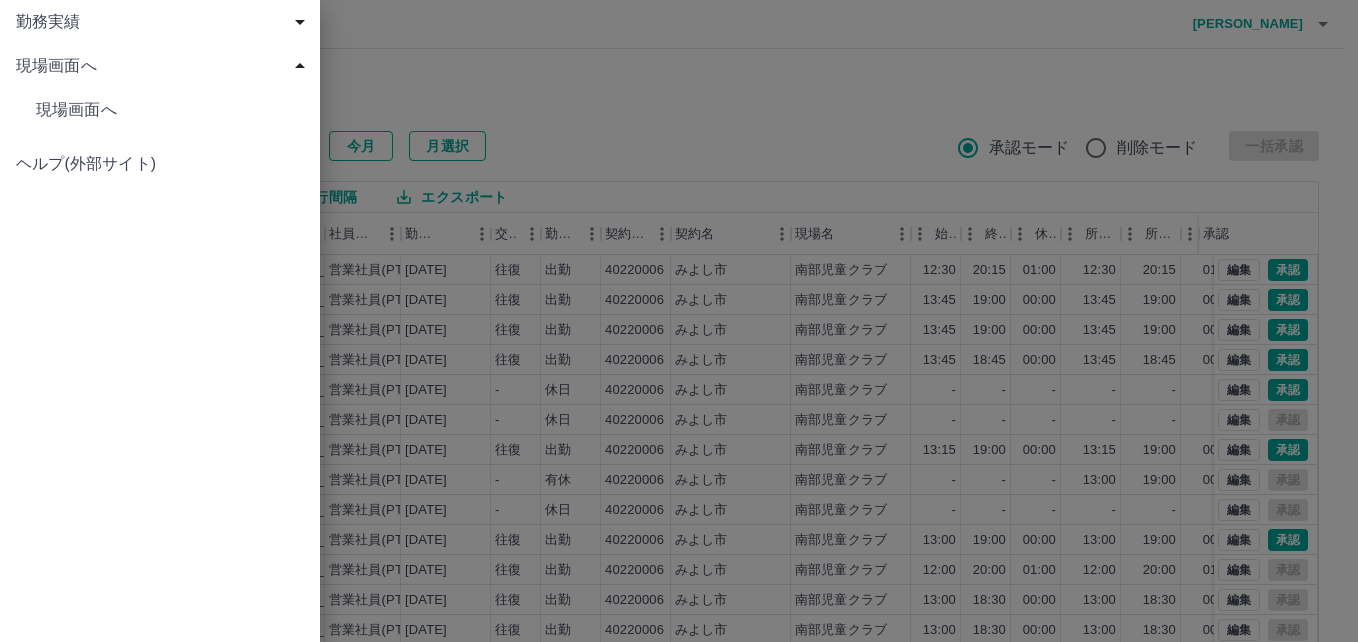click on "現場画面へ" at bounding box center [170, 110] 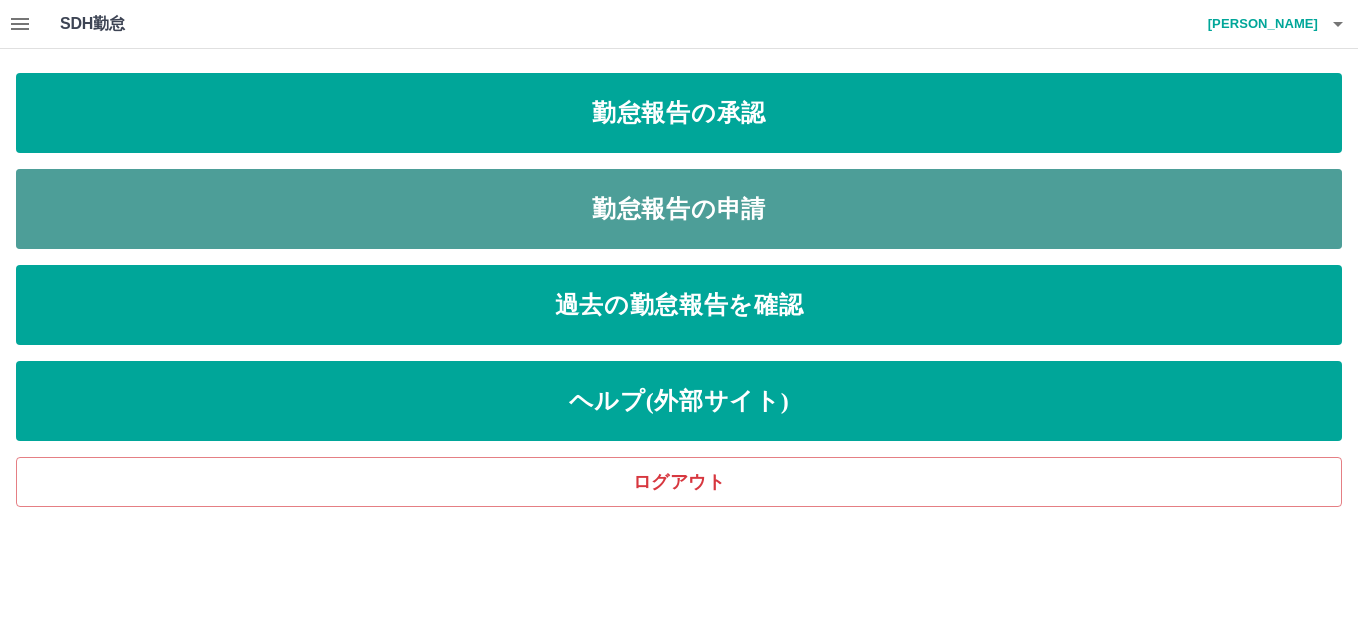 click on "勤怠報告の申請" at bounding box center (679, 209) 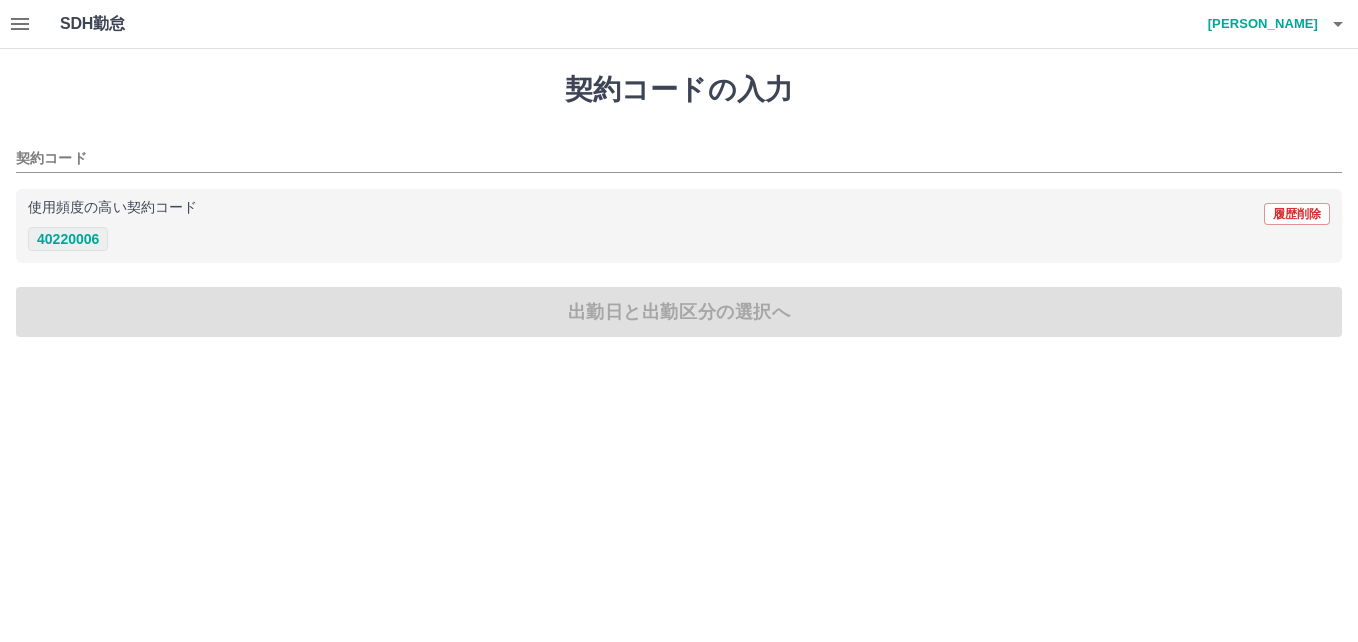 click on "40220006" at bounding box center [68, 239] 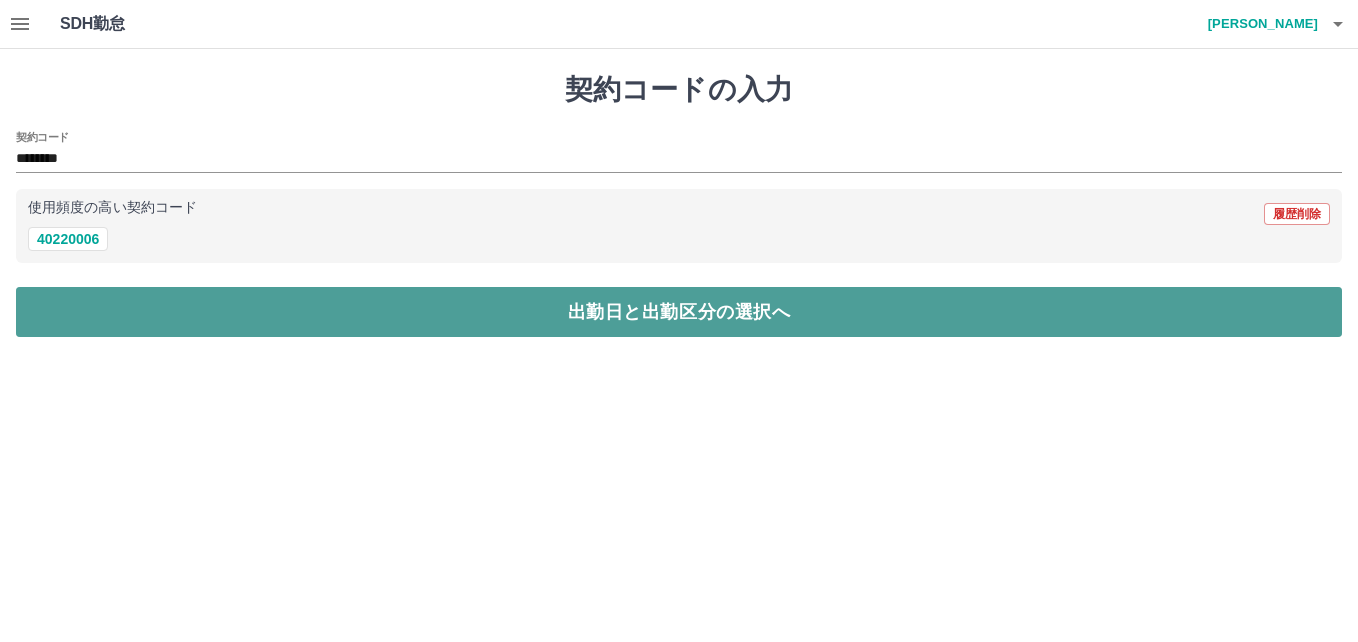 click on "出勤日と出勤区分の選択へ" at bounding box center (679, 312) 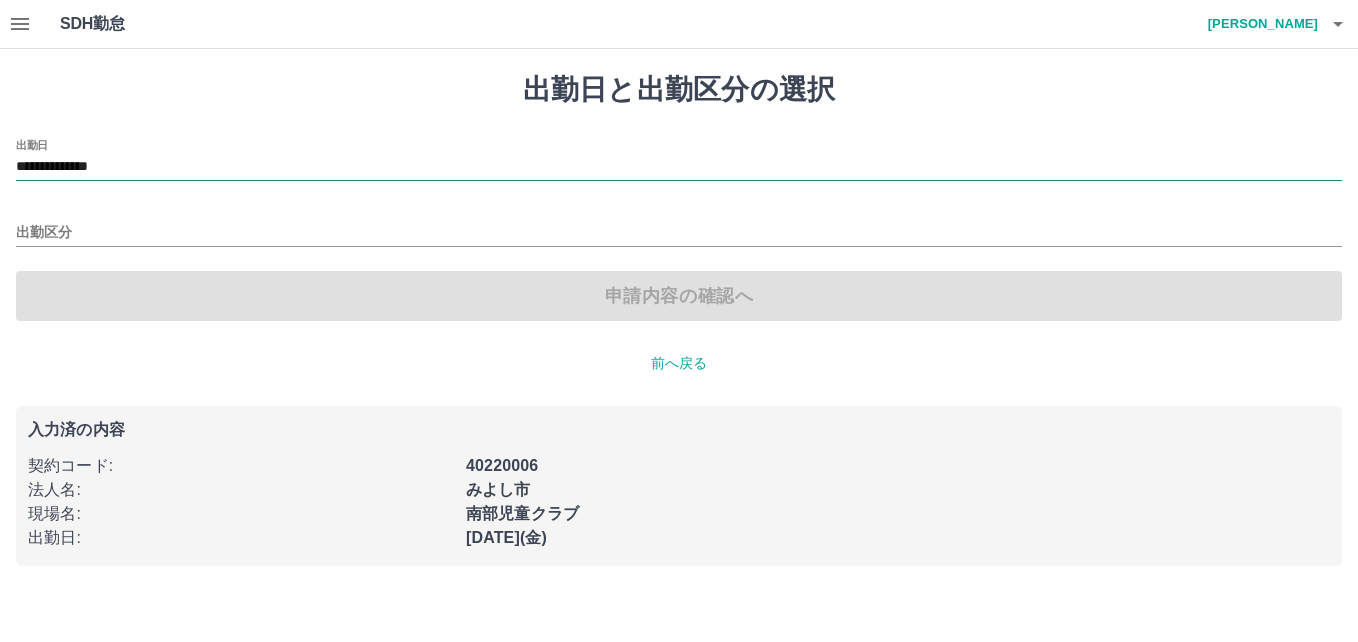 click on "**********" at bounding box center [679, 167] 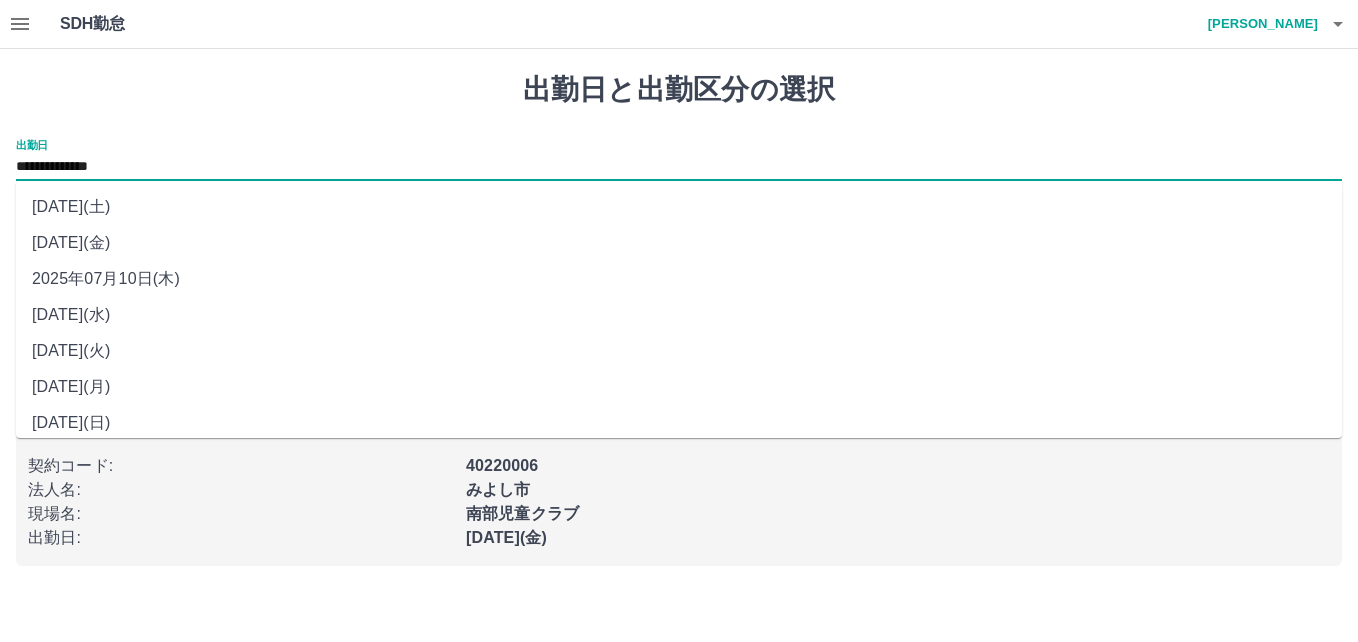 click on "2025年07月10日(木)" at bounding box center [679, 279] 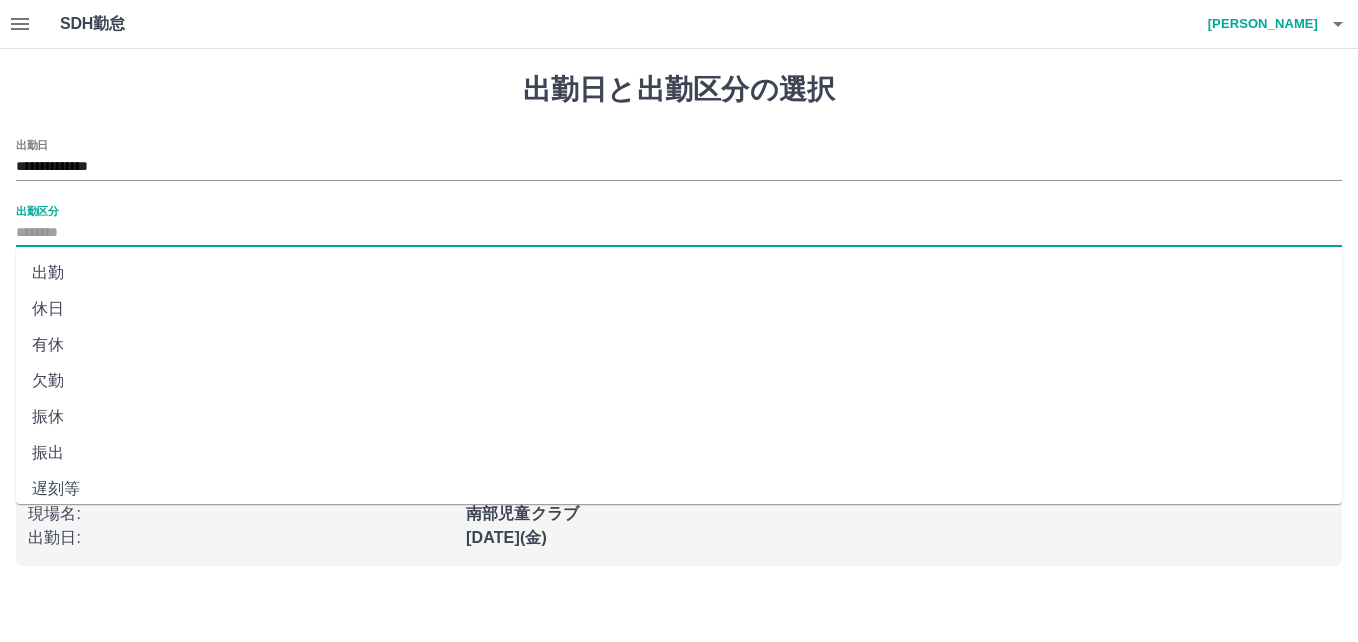 click on "出勤区分" at bounding box center (679, 233) 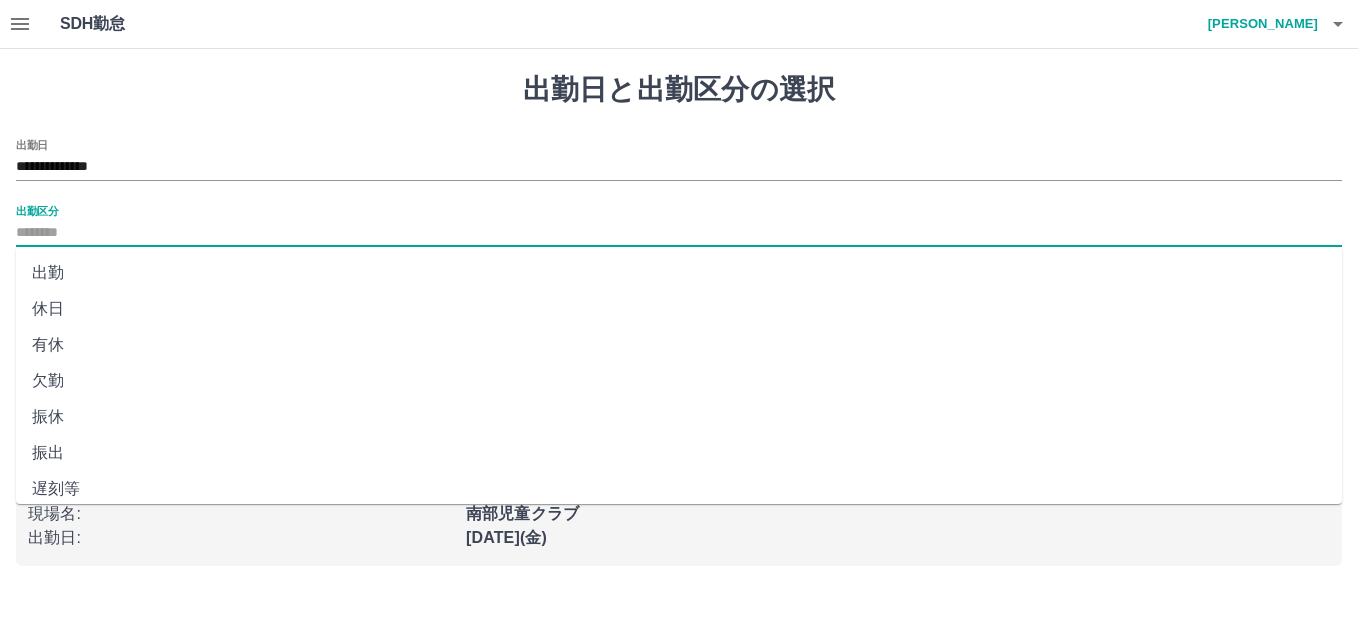 click on "出勤" at bounding box center (679, 273) 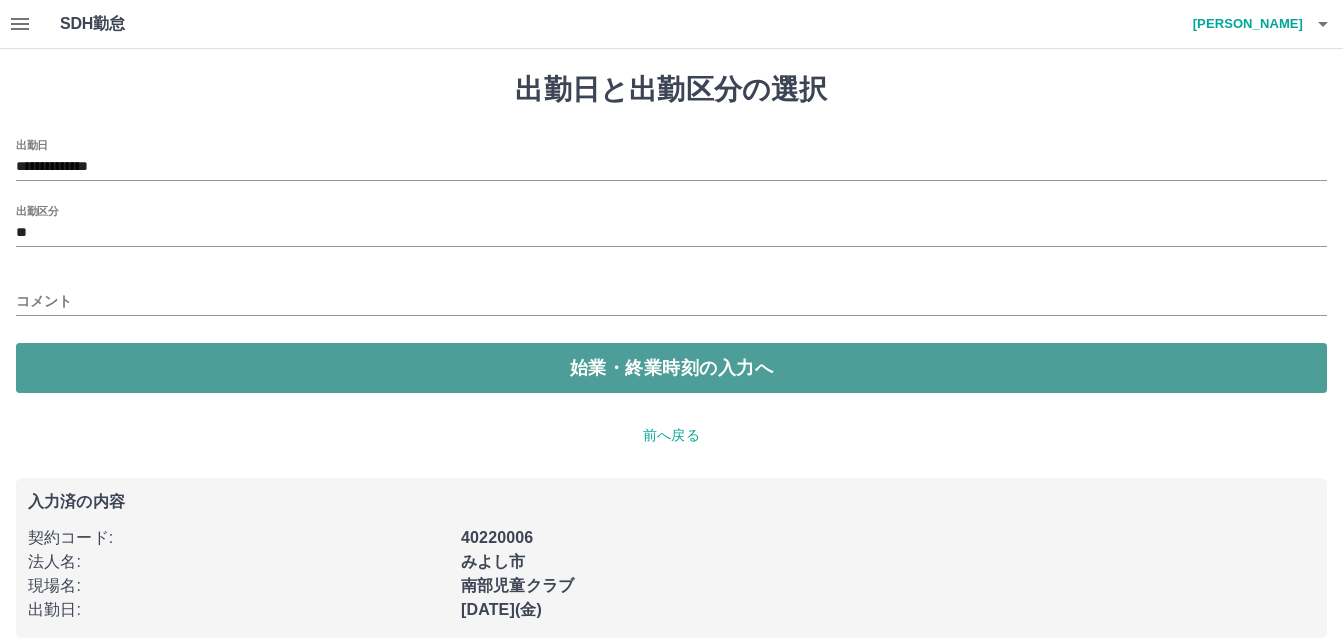 click on "始業・終業時刻の入力へ" at bounding box center (671, 368) 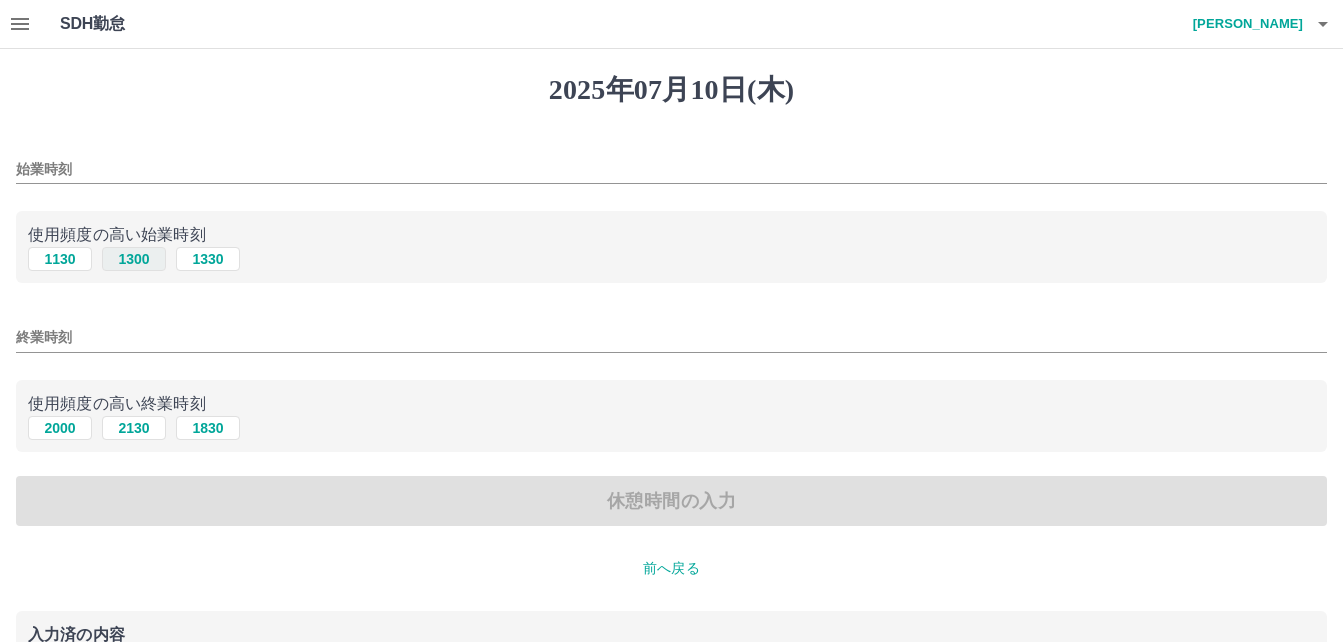 click on "1300" at bounding box center (134, 259) 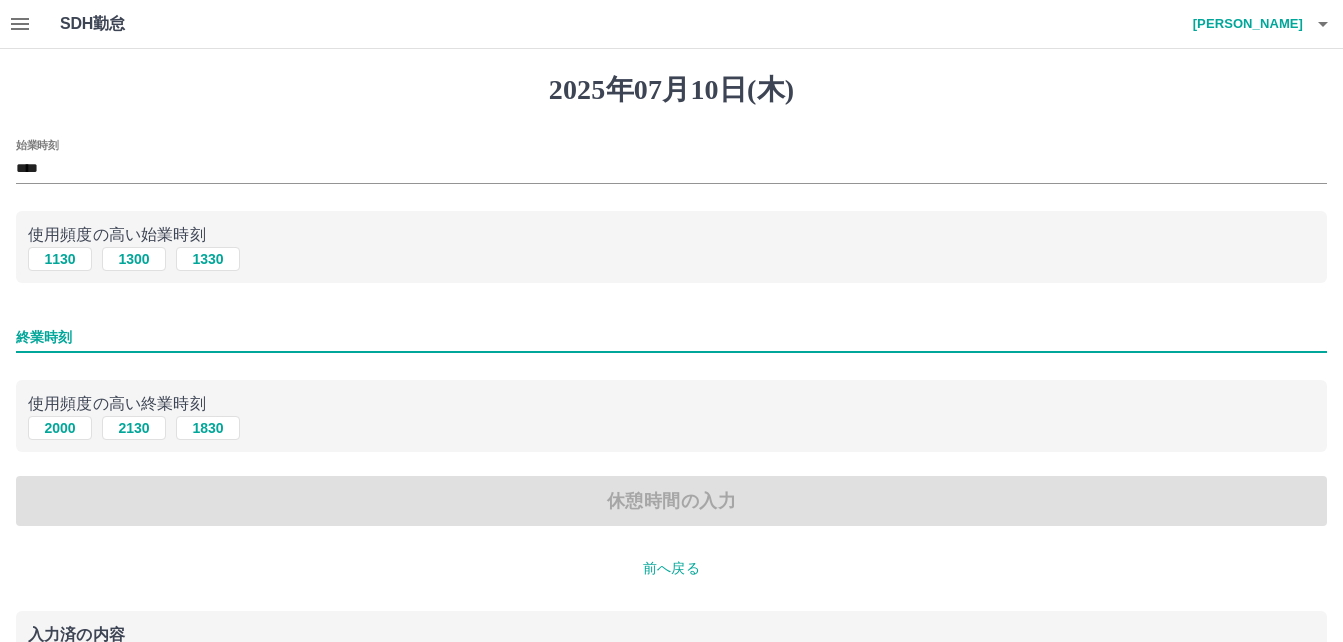 click on "終業時刻" at bounding box center (671, 337) 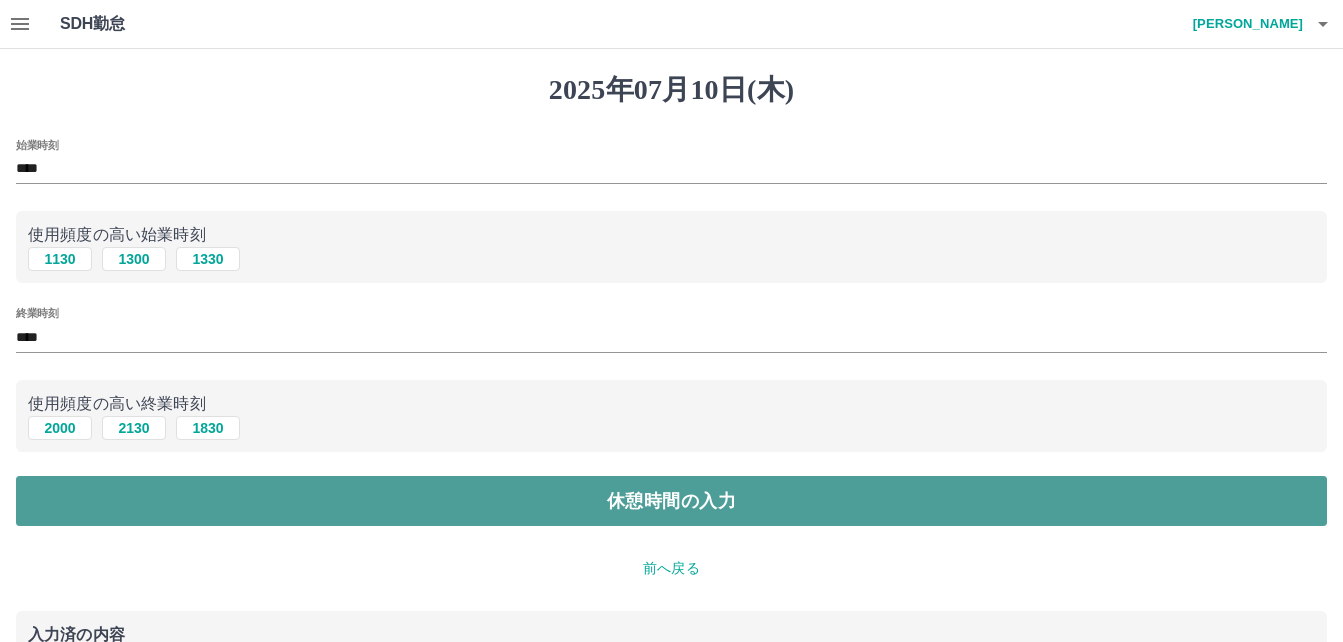 click on "休憩時間の入力" at bounding box center (671, 501) 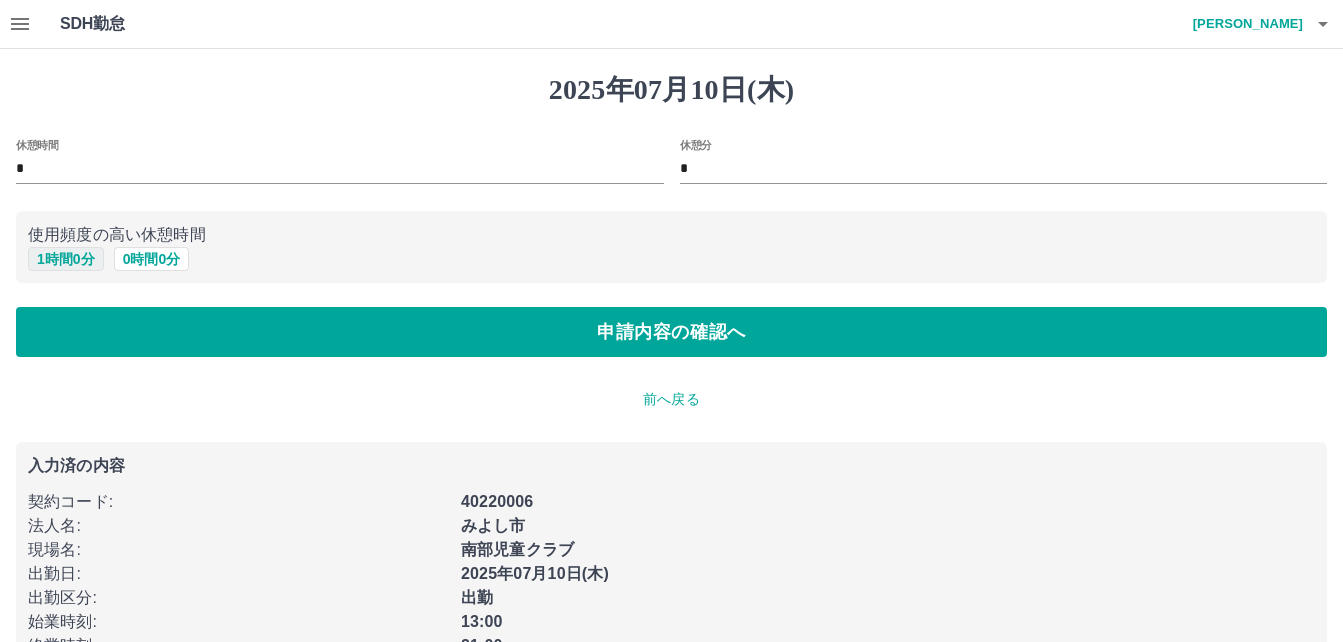click on "1 時間 0 分" at bounding box center [66, 259] 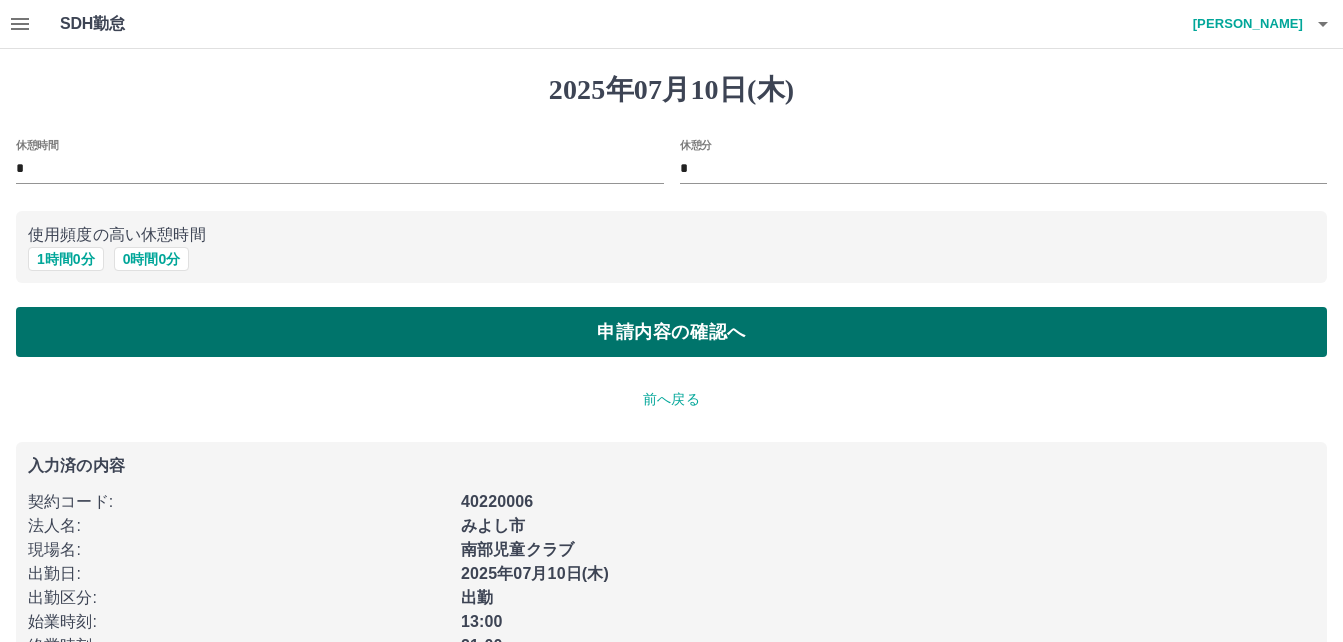 click on "申請内容の確認へ" at bounding box center [671, 332] 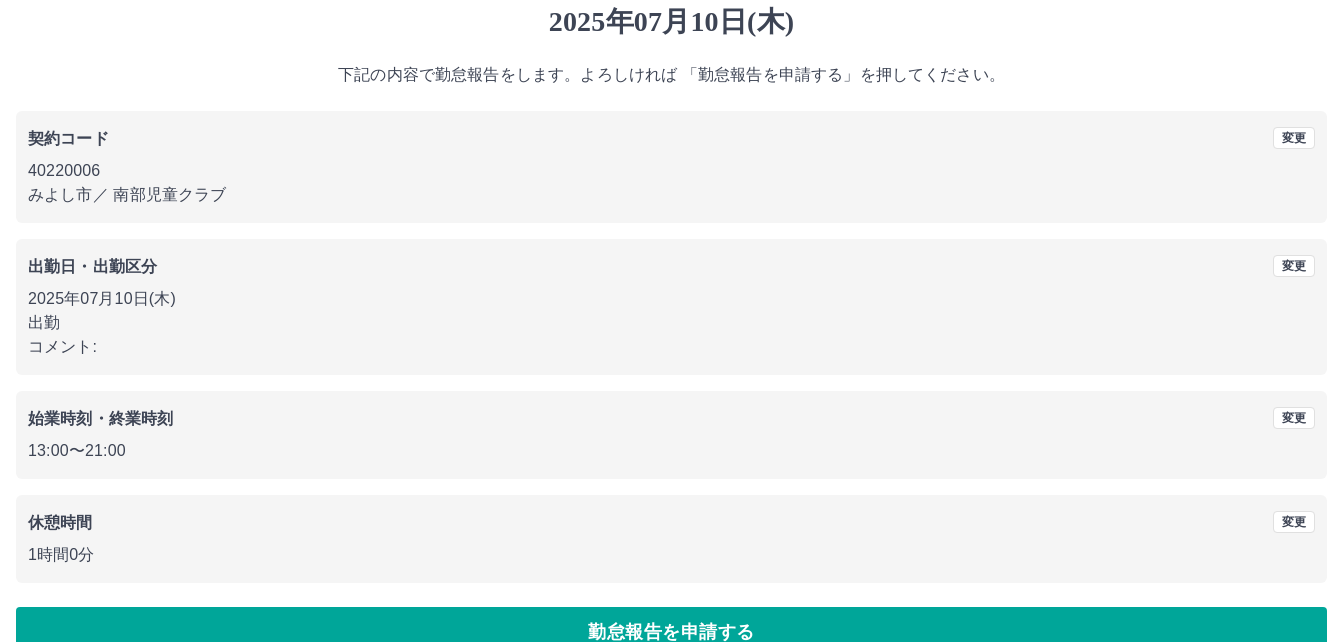 scroll, scrollTop: 100, scrollLeft: 0, axis: vertical 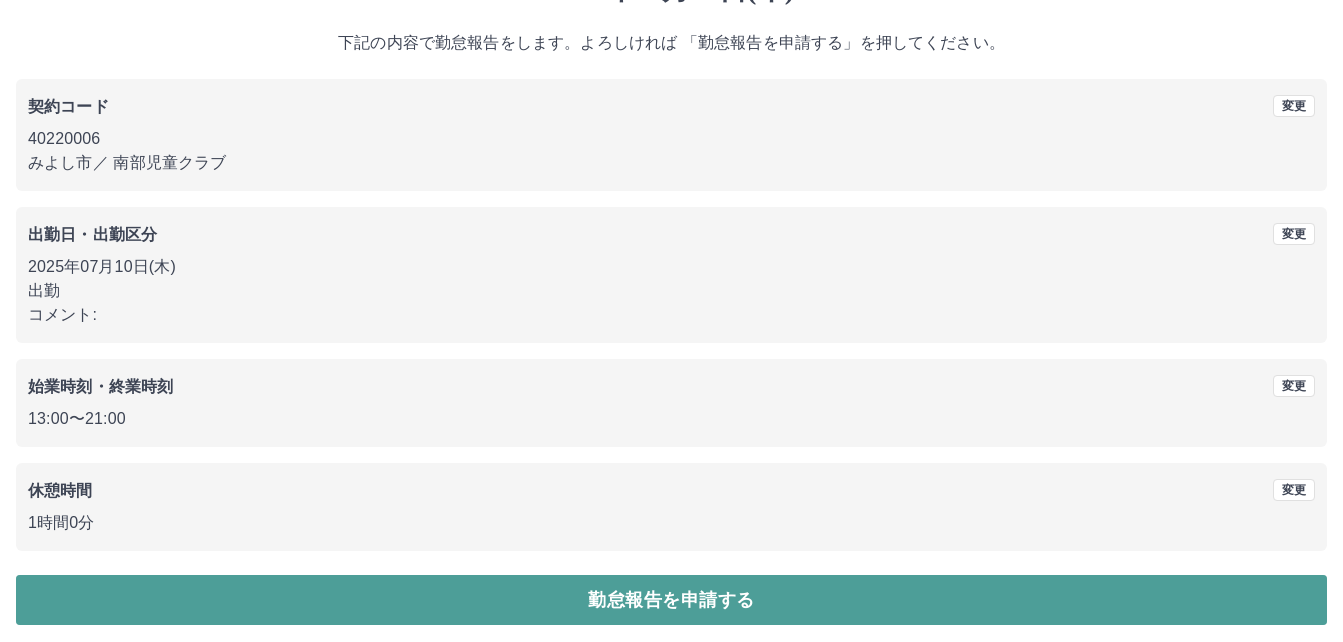 click on "勤怠報告を申請する" at bounding box center (671, 600) 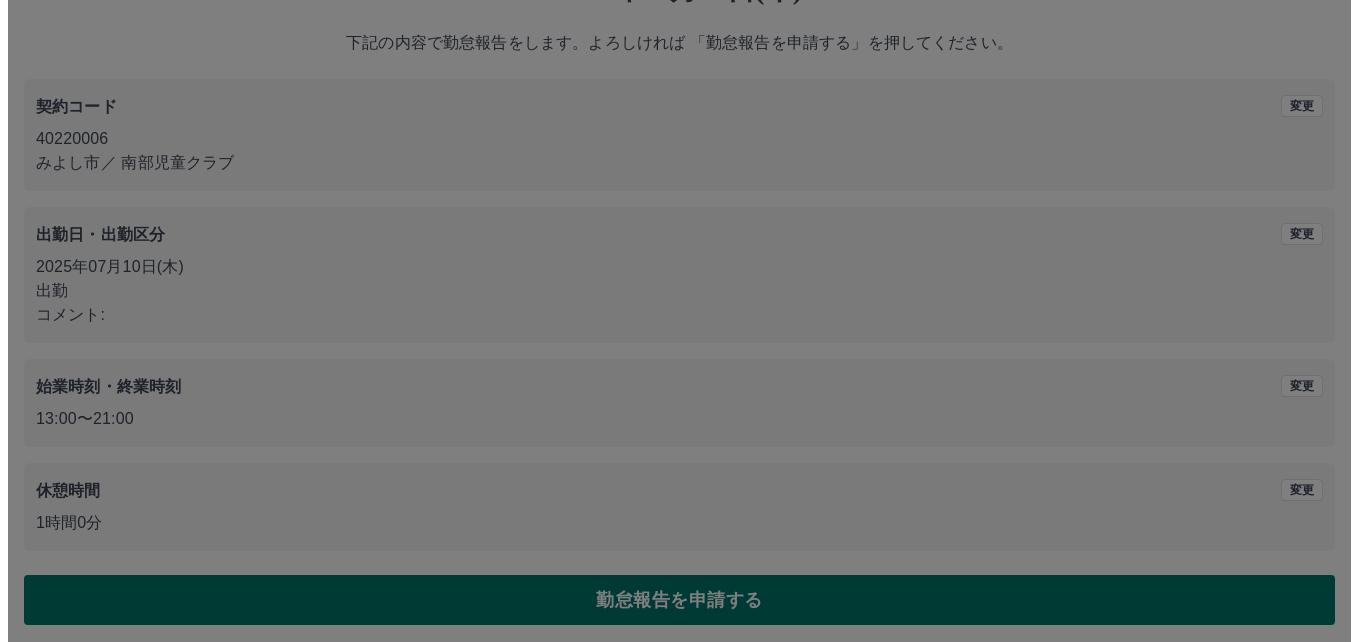 scroll, scrollTop: 0, scrollLeft: 0, axis: both 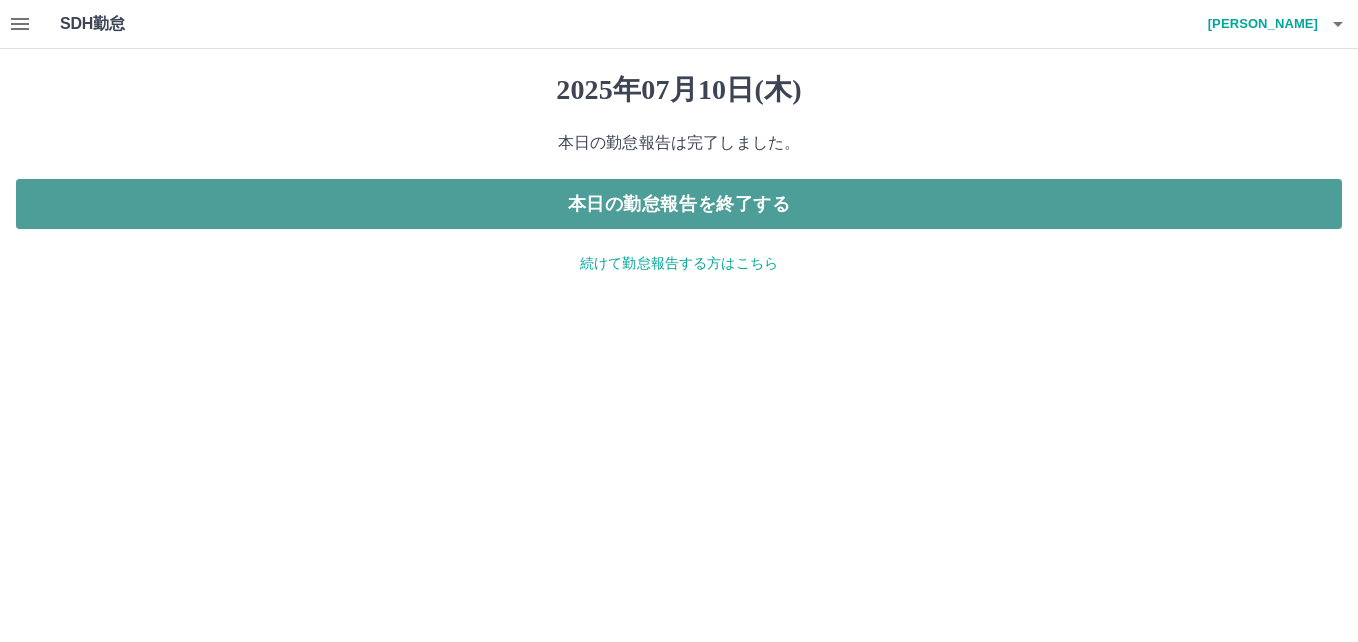 click on "本日の勤怠報告を終了する" at bounding box center (679, 204) 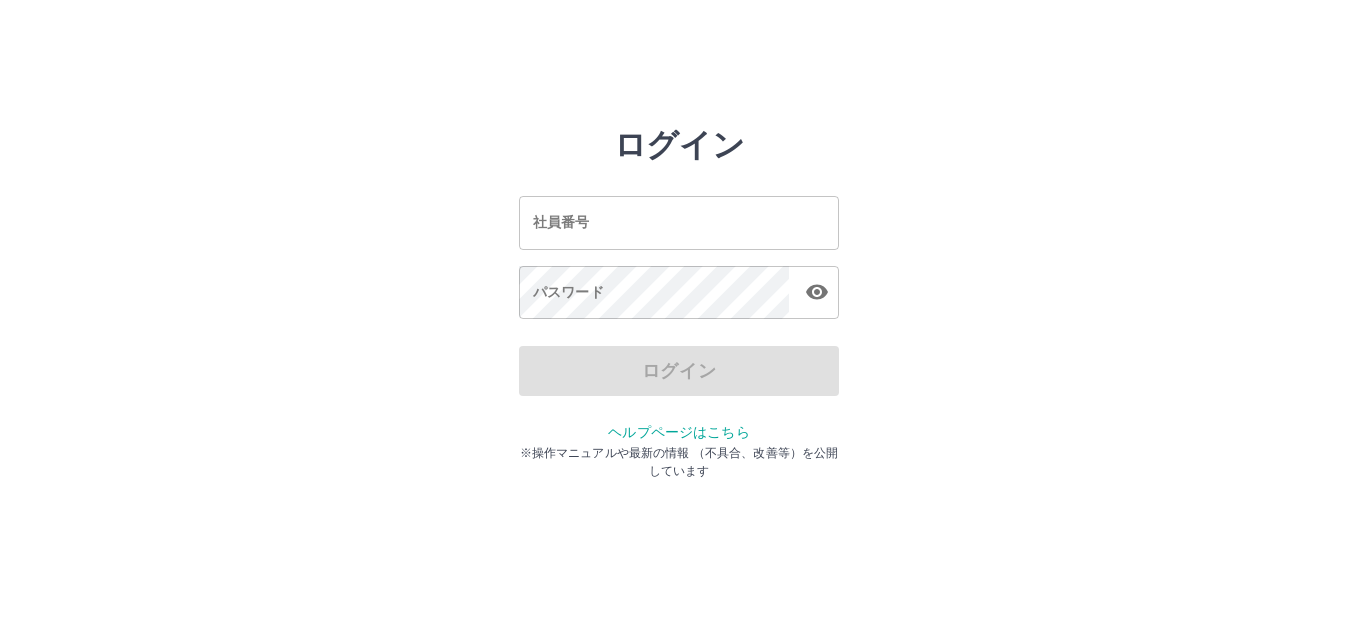 scroll, scrollTop: 0, scrollLeft: 0, axis: both 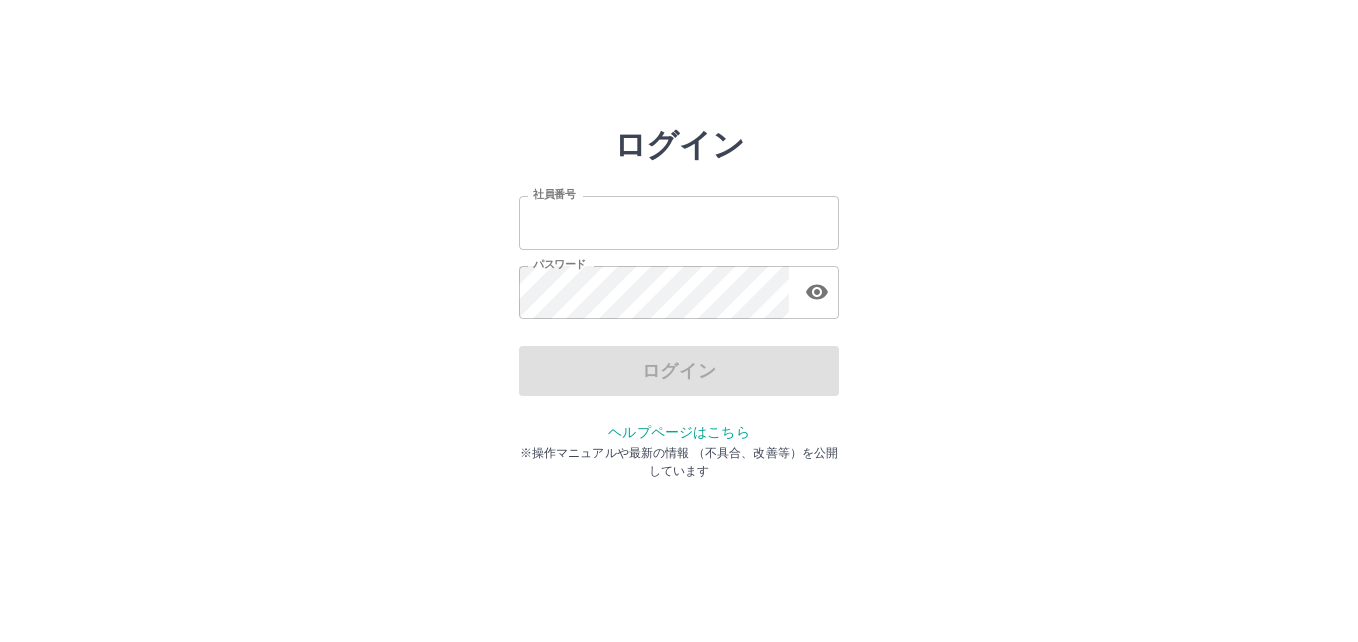 type on "*******" 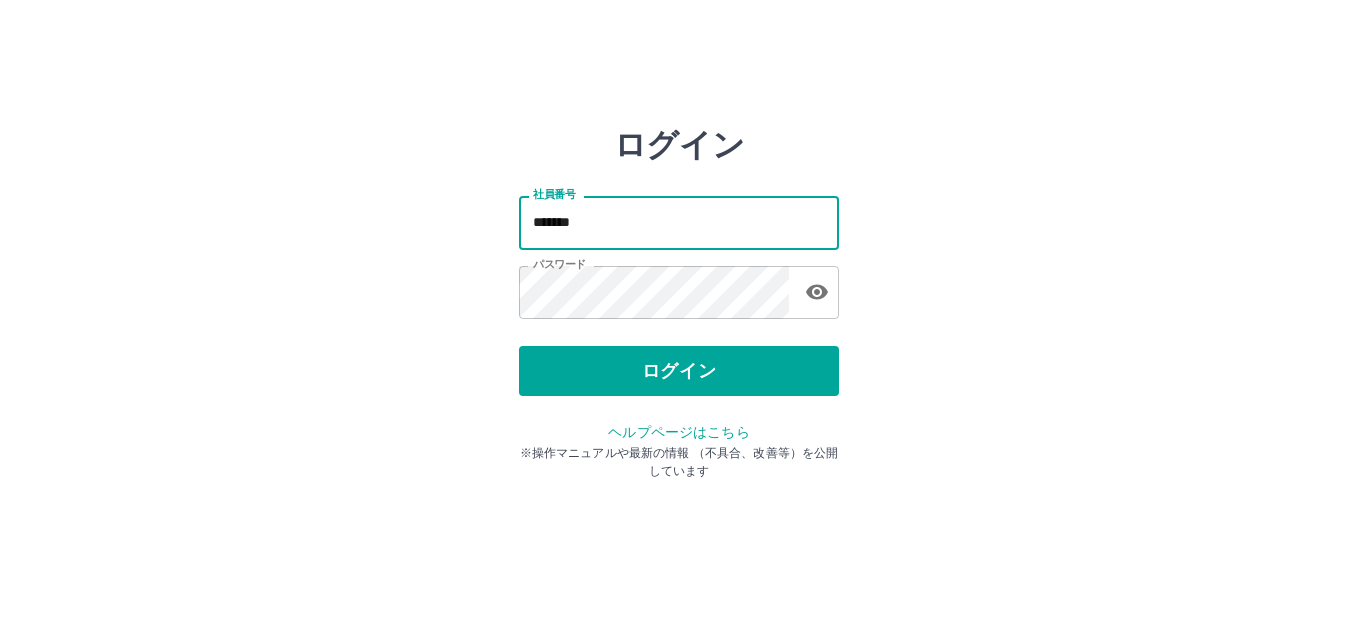 click on "*******" at bounding box center (679, 222) 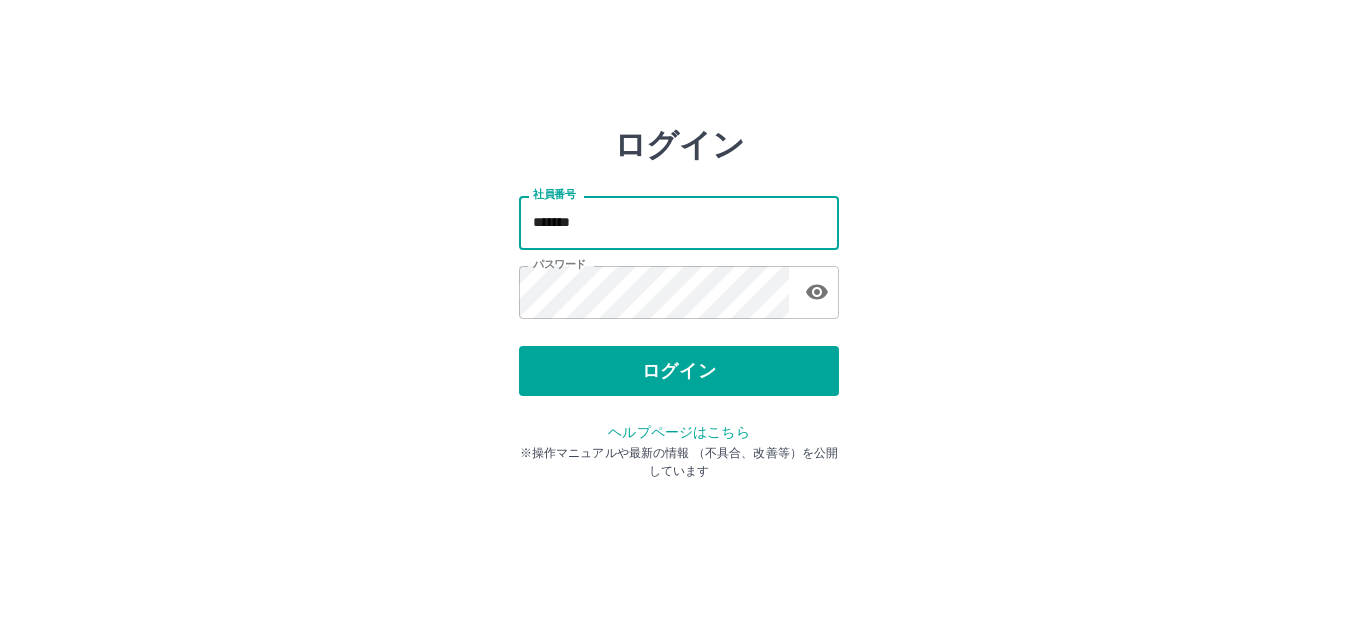click on "ログイン 社員番号 ******* 社員番号 パスワード パスワード ログイン ヘルプページはこちら ※操作マニュアルや最新の情報 （不具合、改善等）を公開しています" at bounding box center [679, 286] 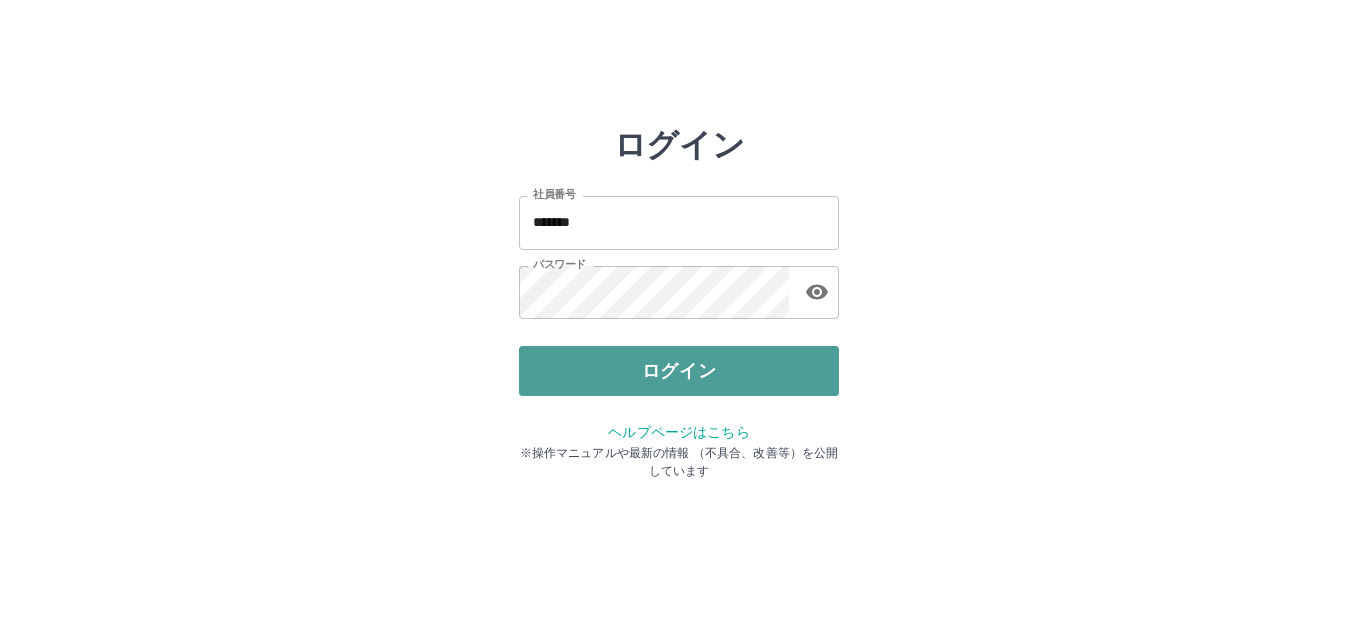click on "ログイン" at bounding box center (679, 371) 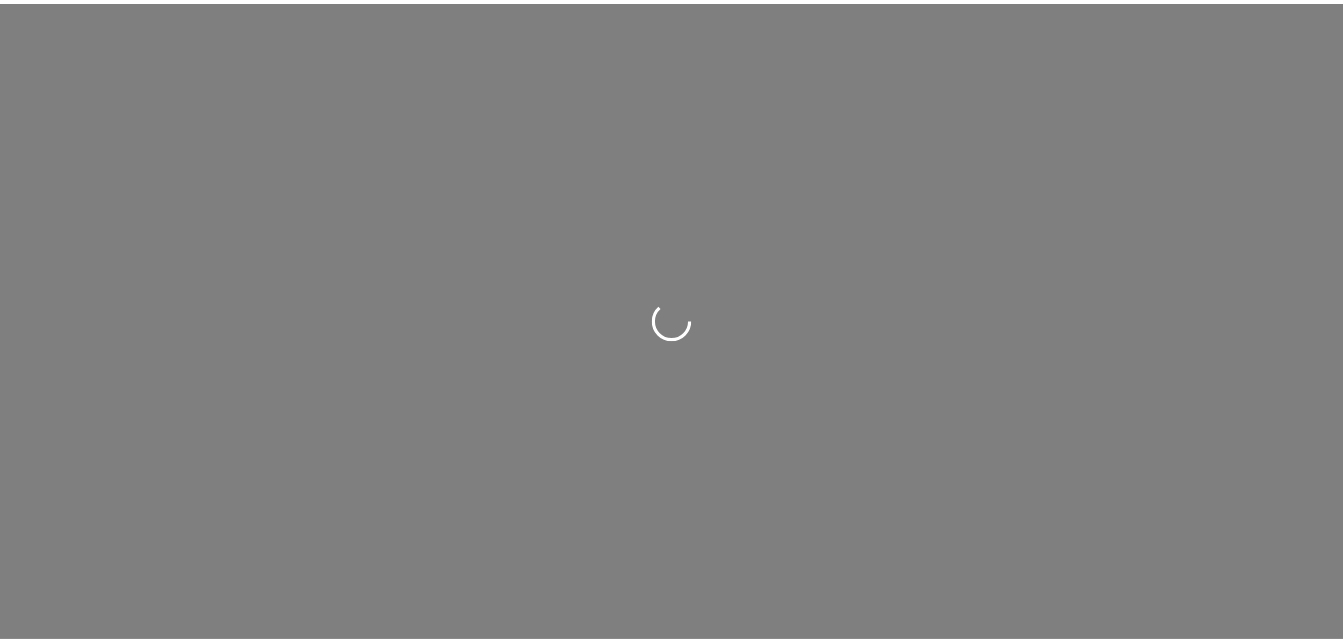 scroll, scrollTop: 0, scrollLeft: 0, axis: both 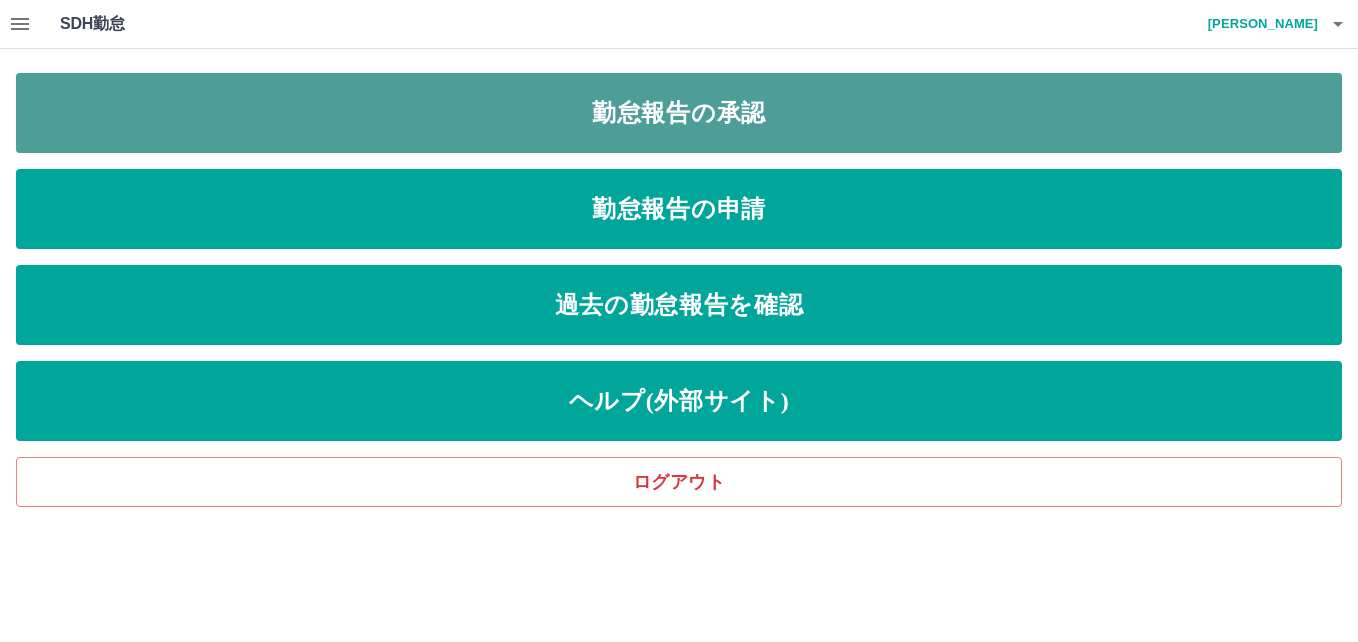 click on "勤怠報告の承認" at bounding box center (679, 113) 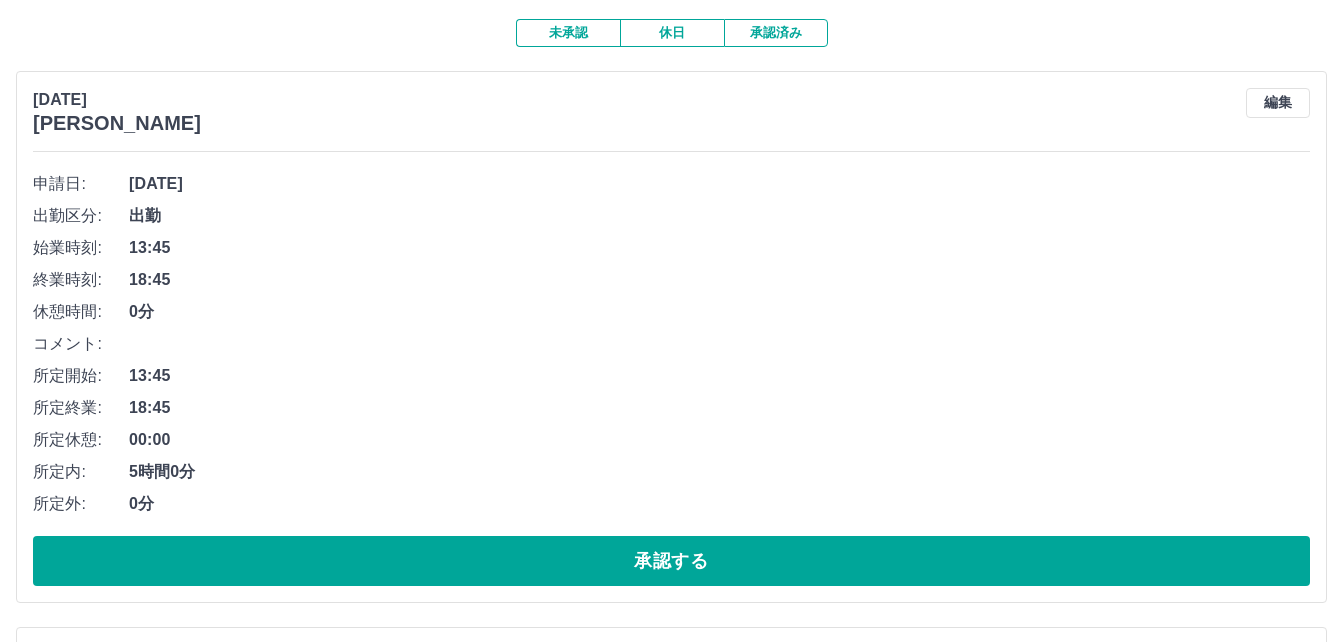 scroll, scrollTop: 200, scrollLeft: 0, axis: vertical 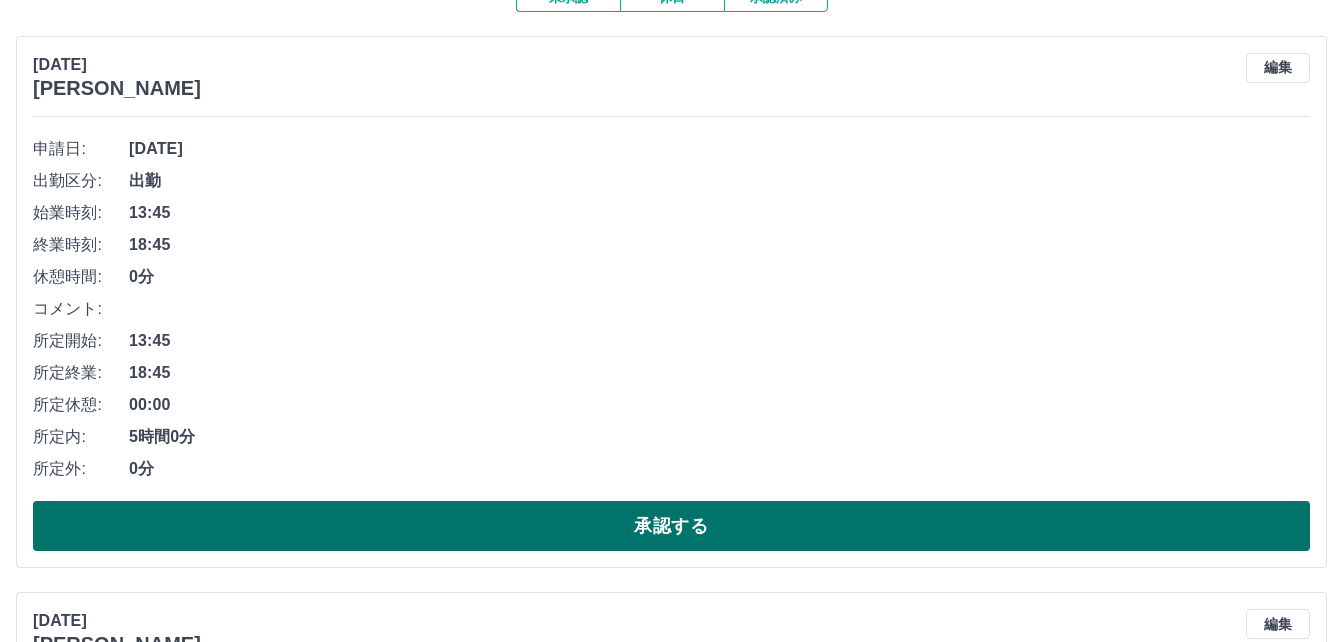 click on "承認する" at bounding box center (671, 526) 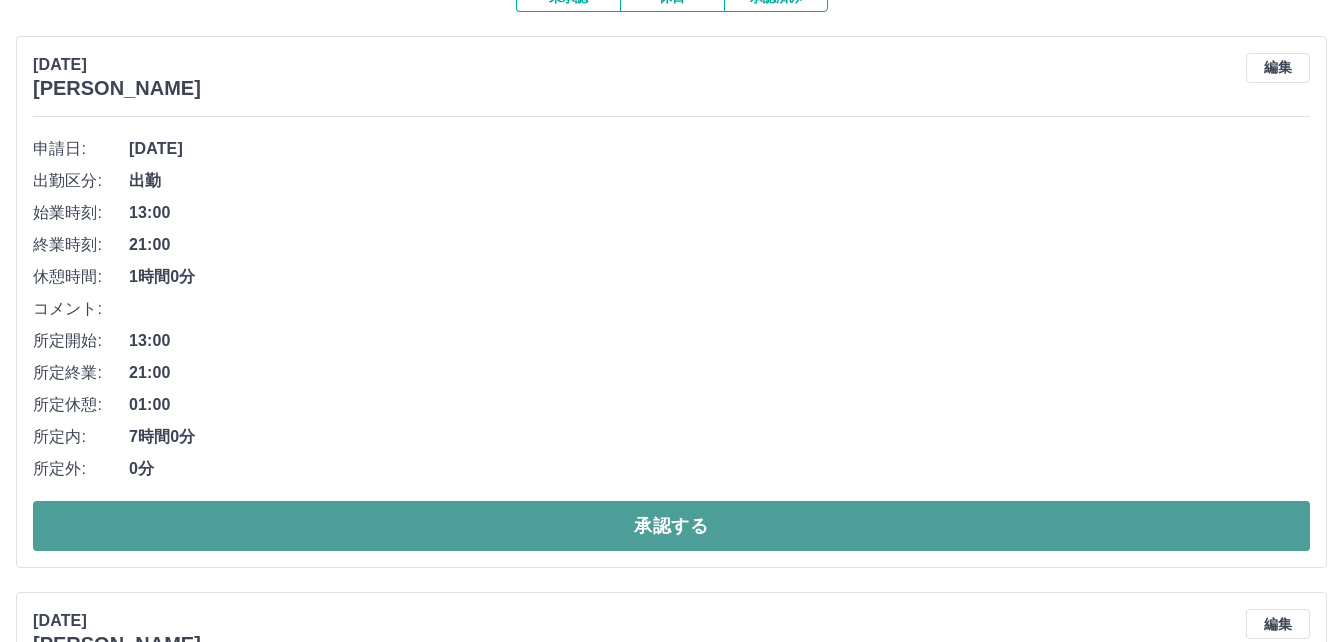 click on "承認する" at bounding box center [671, 526] 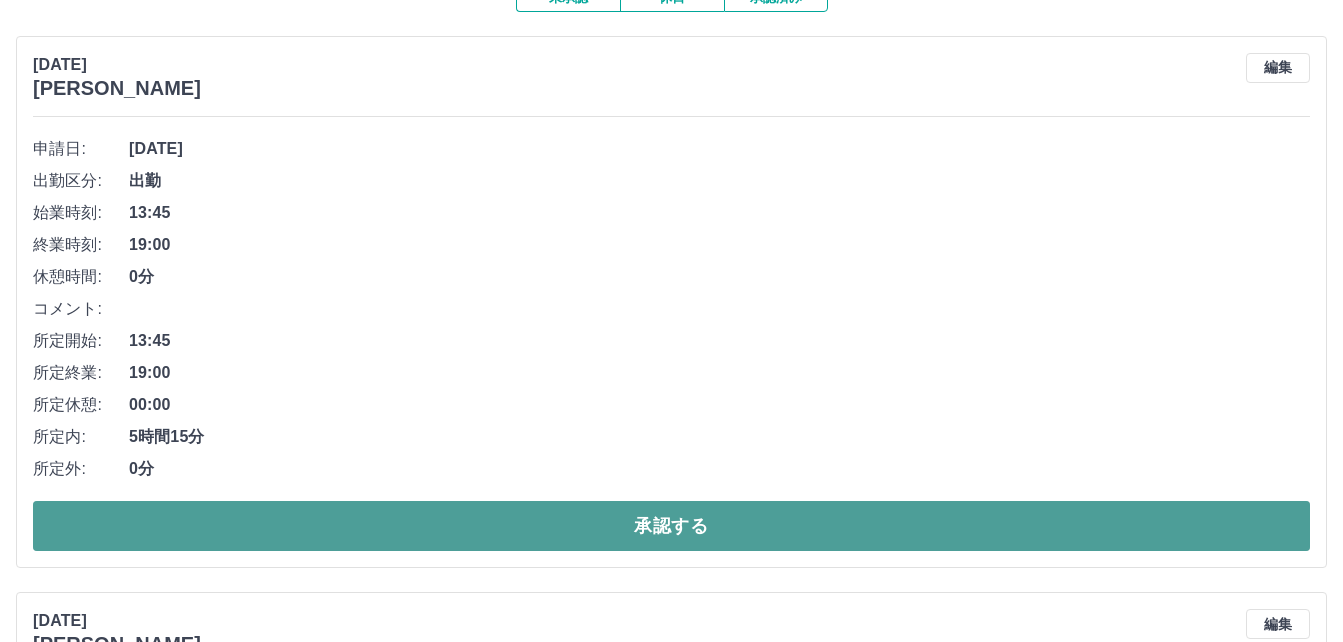 click on "承認する" at bounding box center (671, 526) 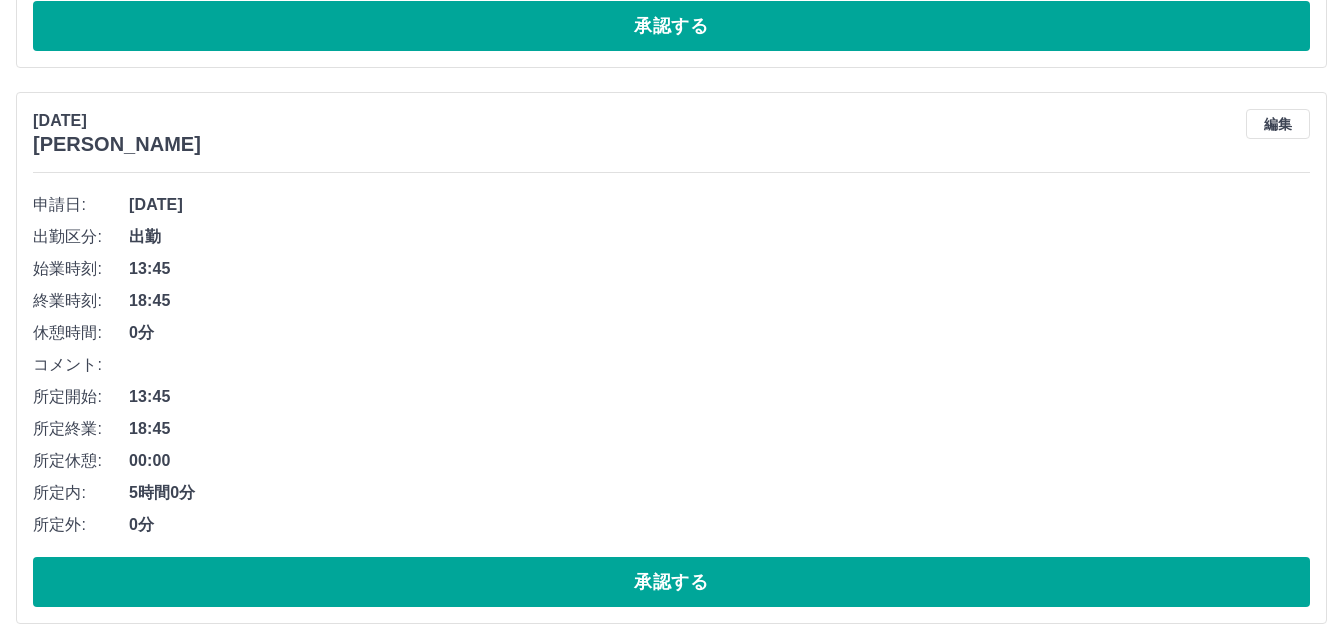 scroll, scrollTop: 800, scrollLeft: 0, axis: vertical 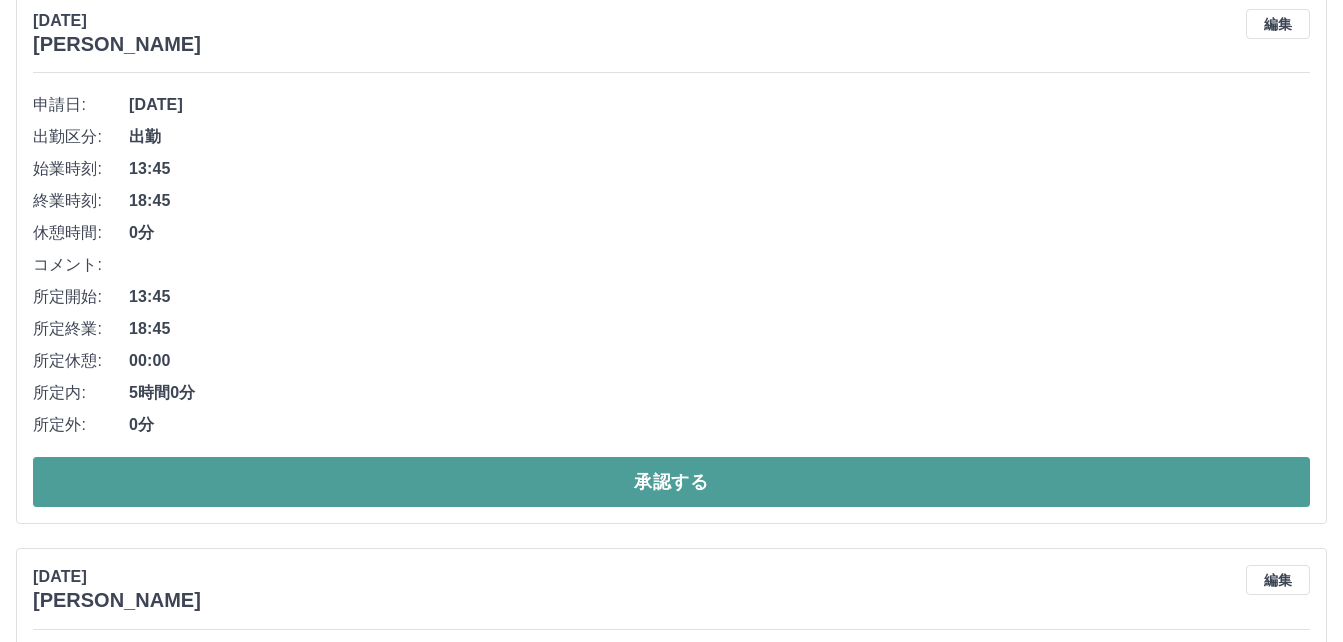 click on "承認する" at bounding box center (671, 482) 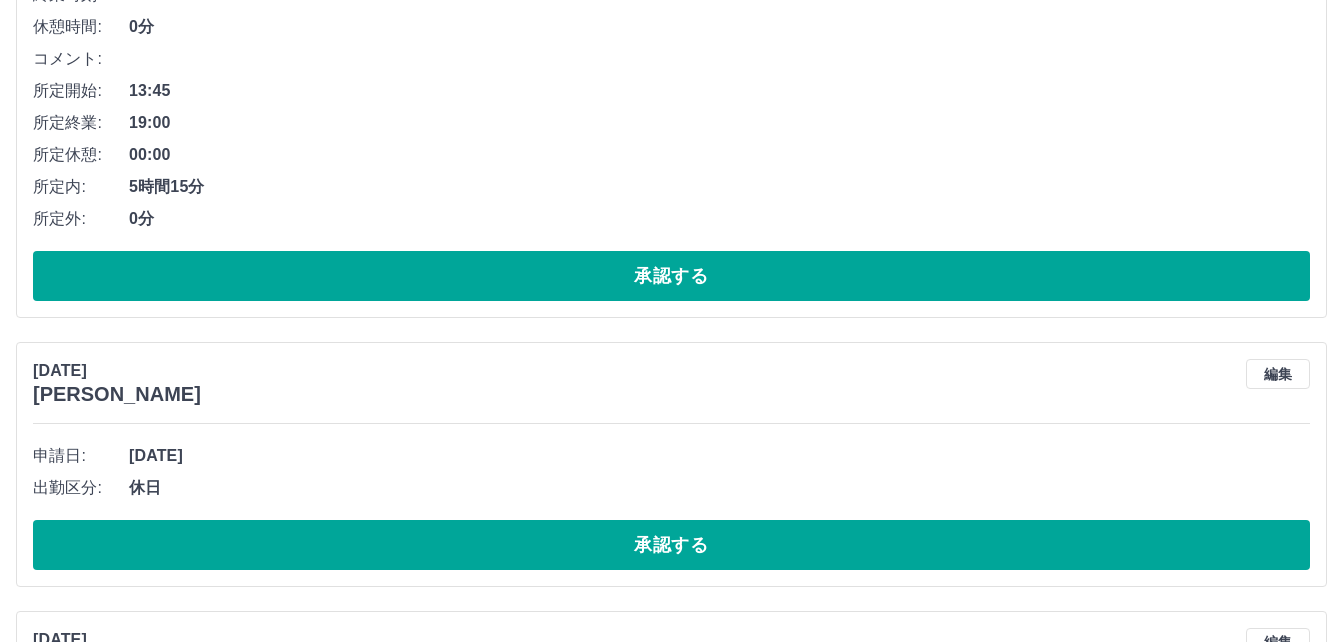 scroll, scrollTop: 1044, scrollLeft: 0, axis: vertical 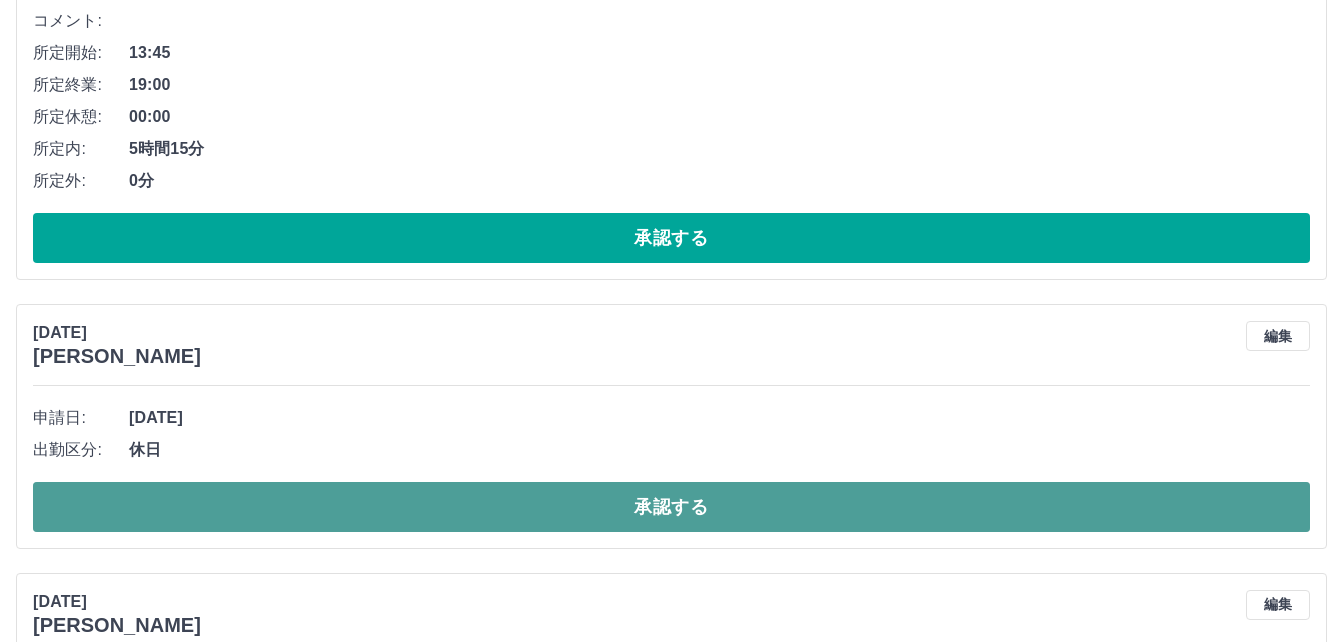 drag, startPoint x: 253, startPoint y: 499, endPoint x: 273, endPoint y: 508, distance: 21.931713 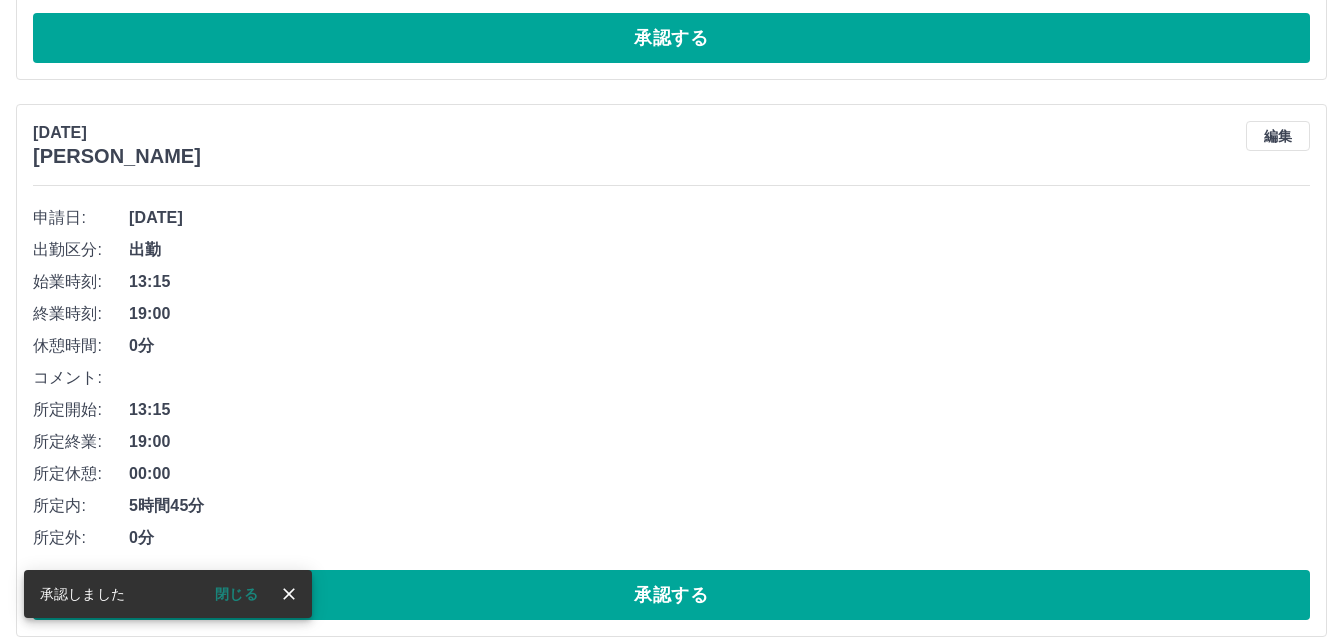 scroll, scrollTop: 1344, scrollLeft: 0, axis: vertical 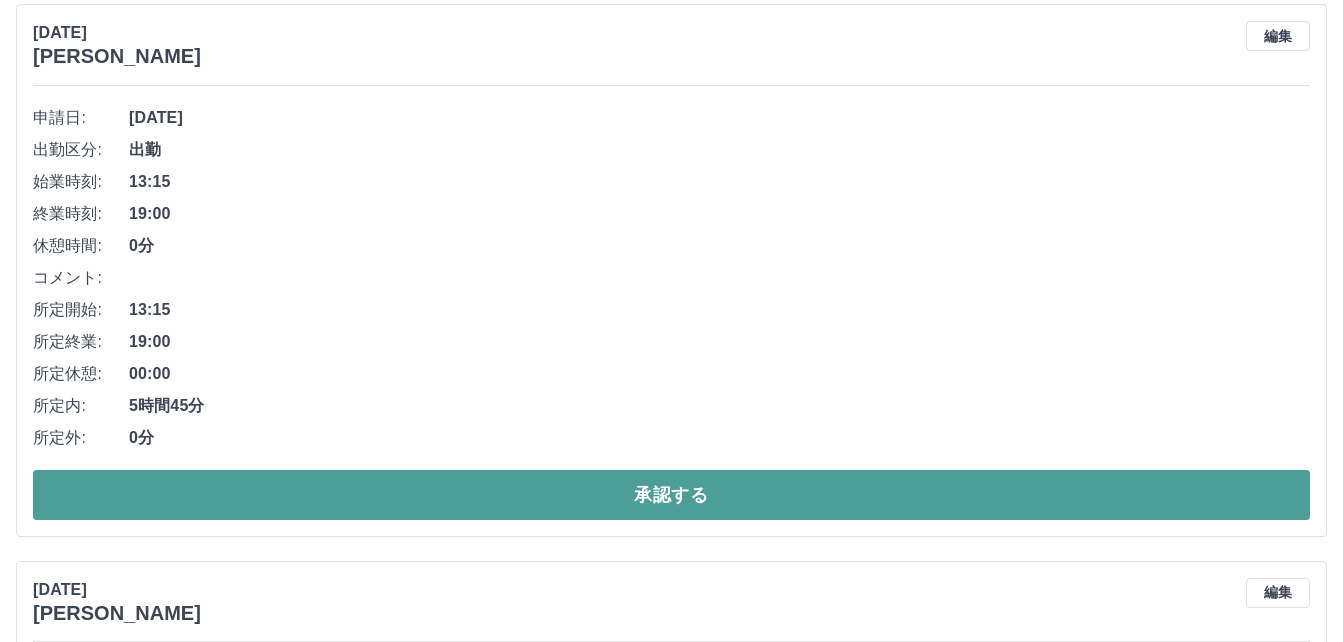 click on "承認する" at bounding box center [671, 495] 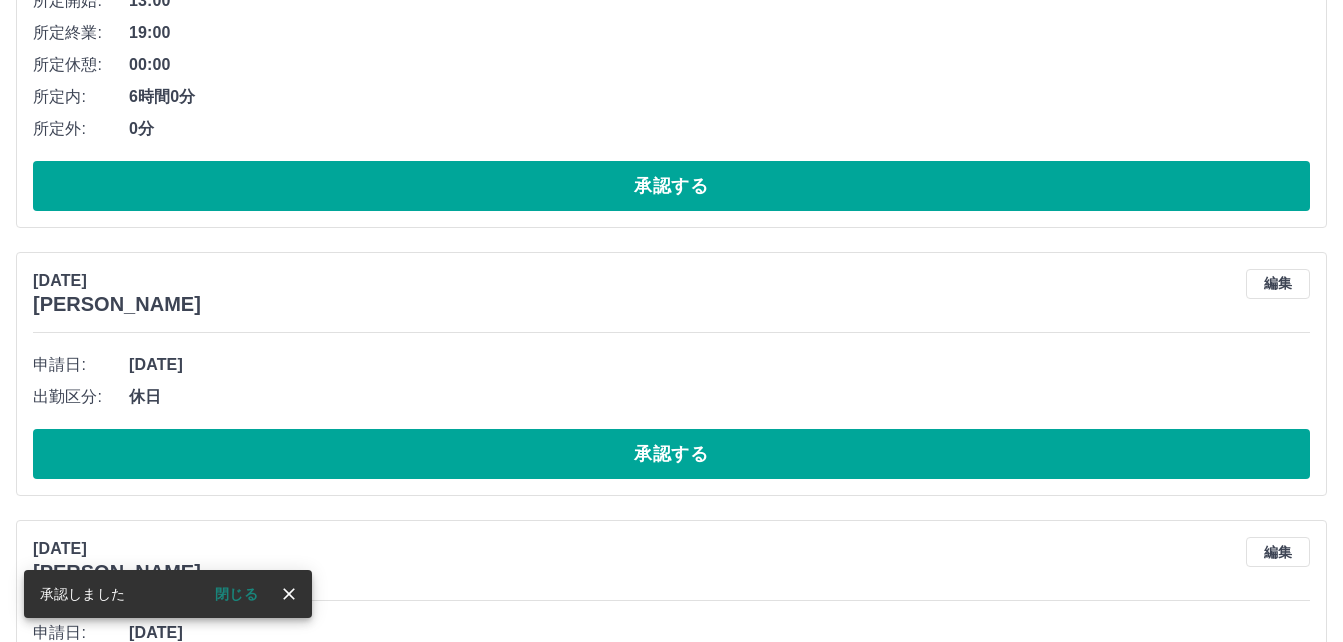 scroll, scrollTop: 1687, scrollLeft: 0, axis: vertical 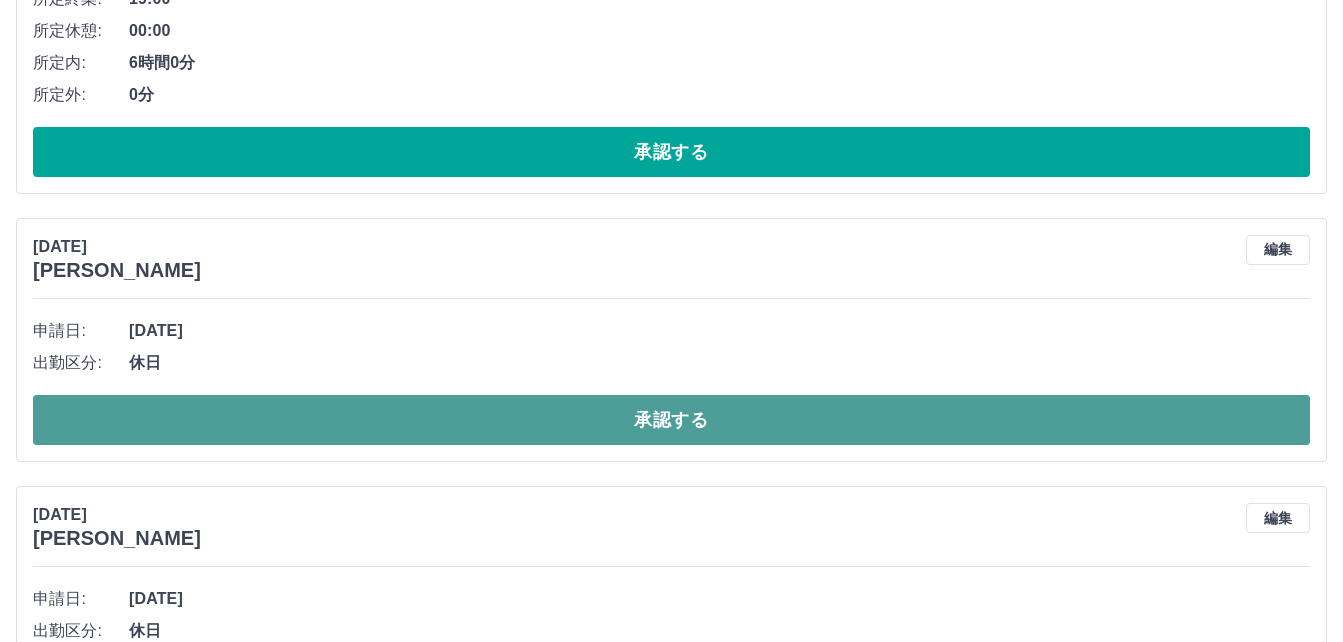 click on "承認する" at bounding box center [671, 420] 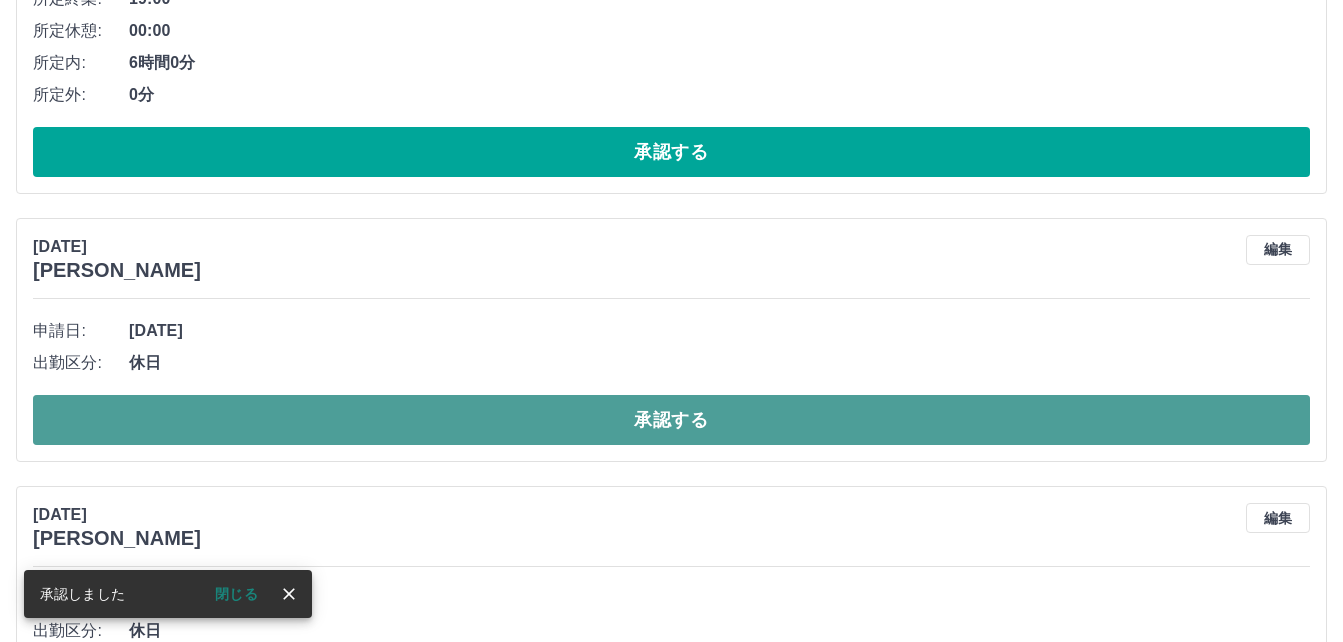 click on "承認する" at bounding box center (671, 420) 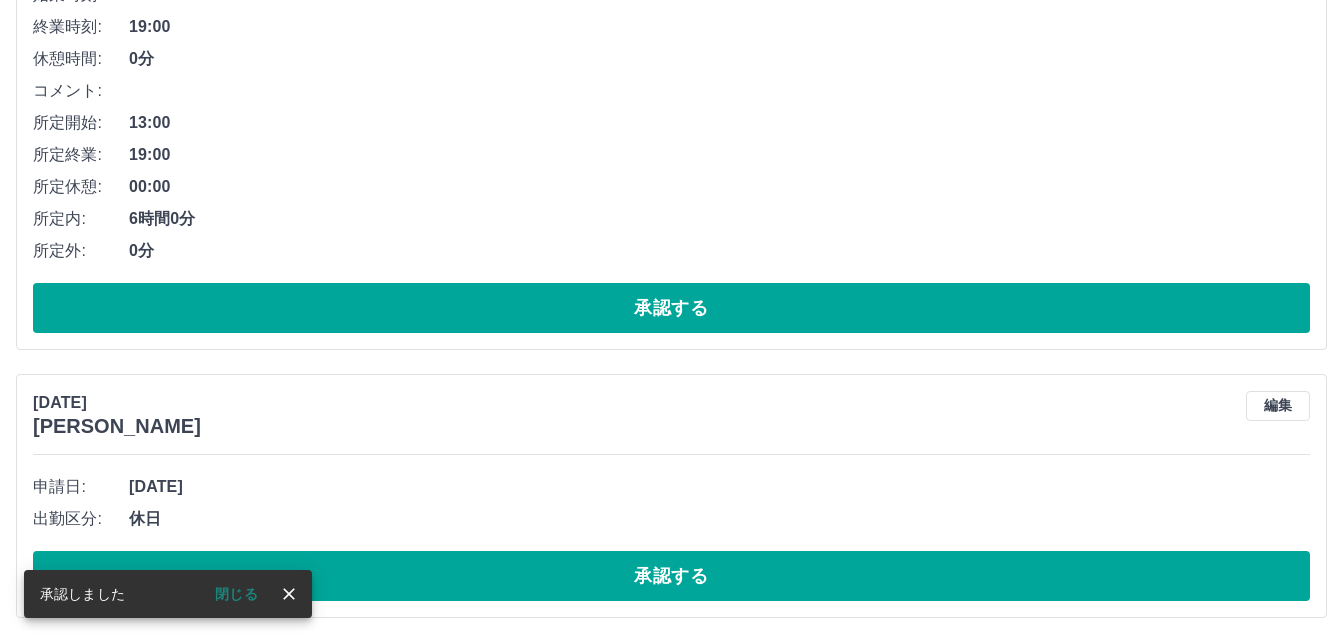scroll, scrollTop: 1532, scrollLeft: 0, axis: vertical 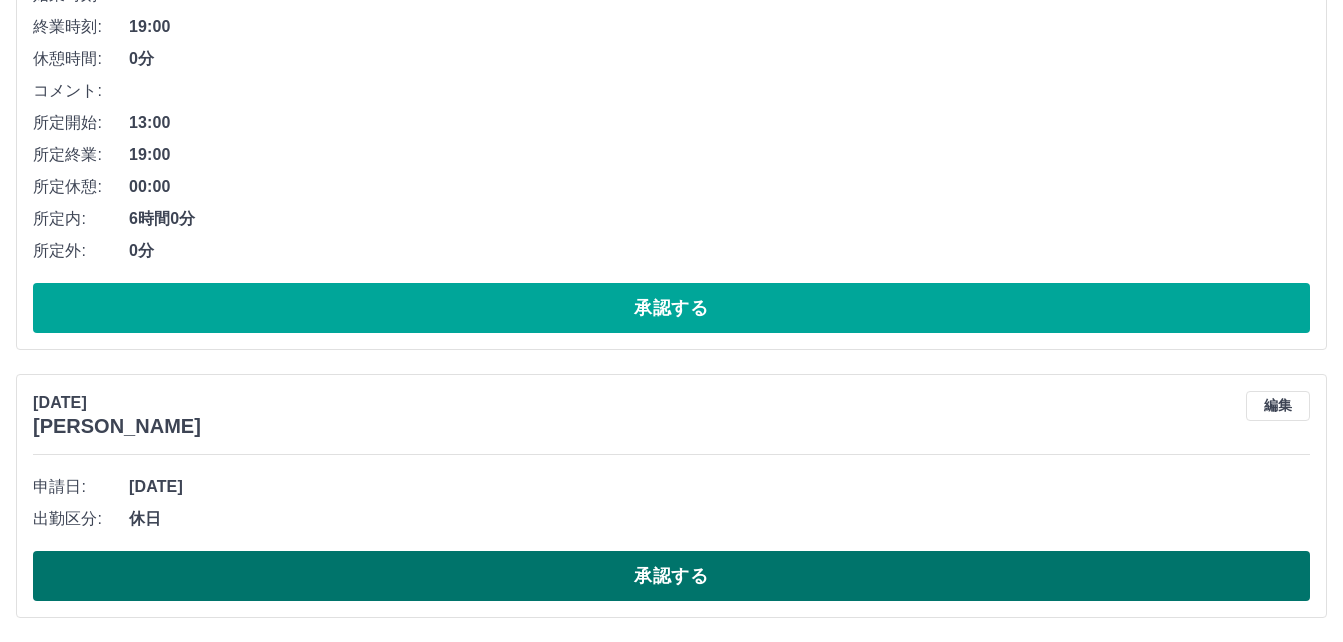 click on "承認する" at bounding box center (671, 576) 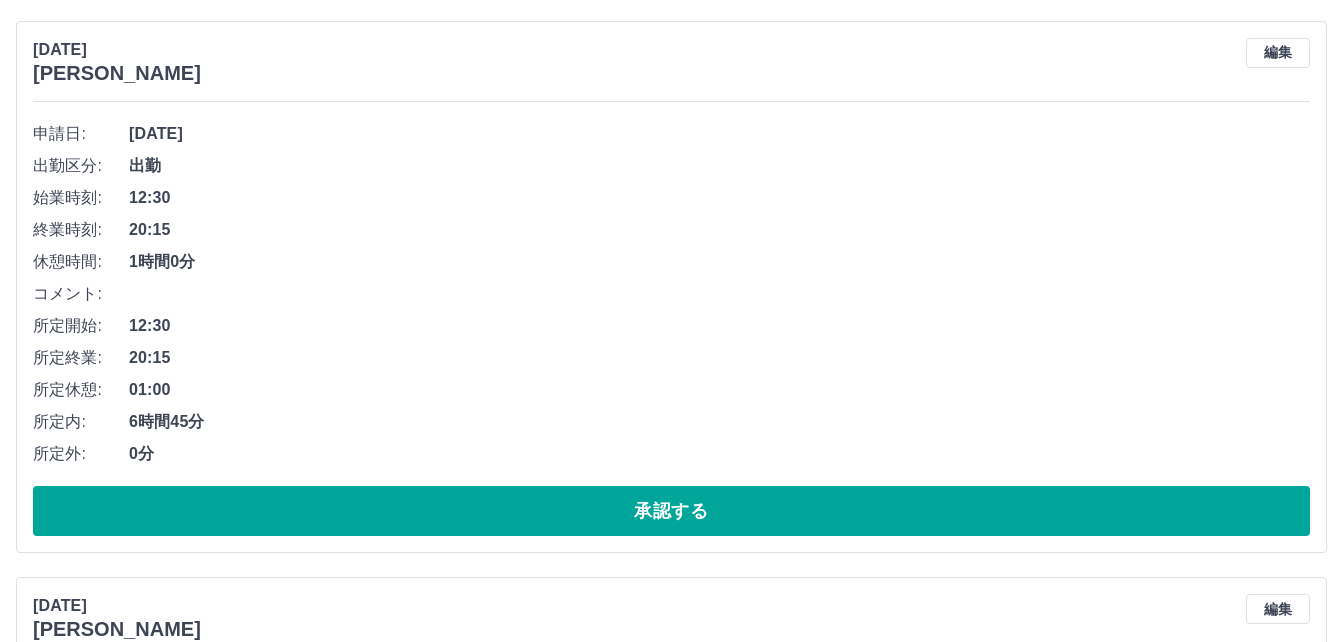 scroll, scrollTop: 0, scrollLeft: 0, axis: both 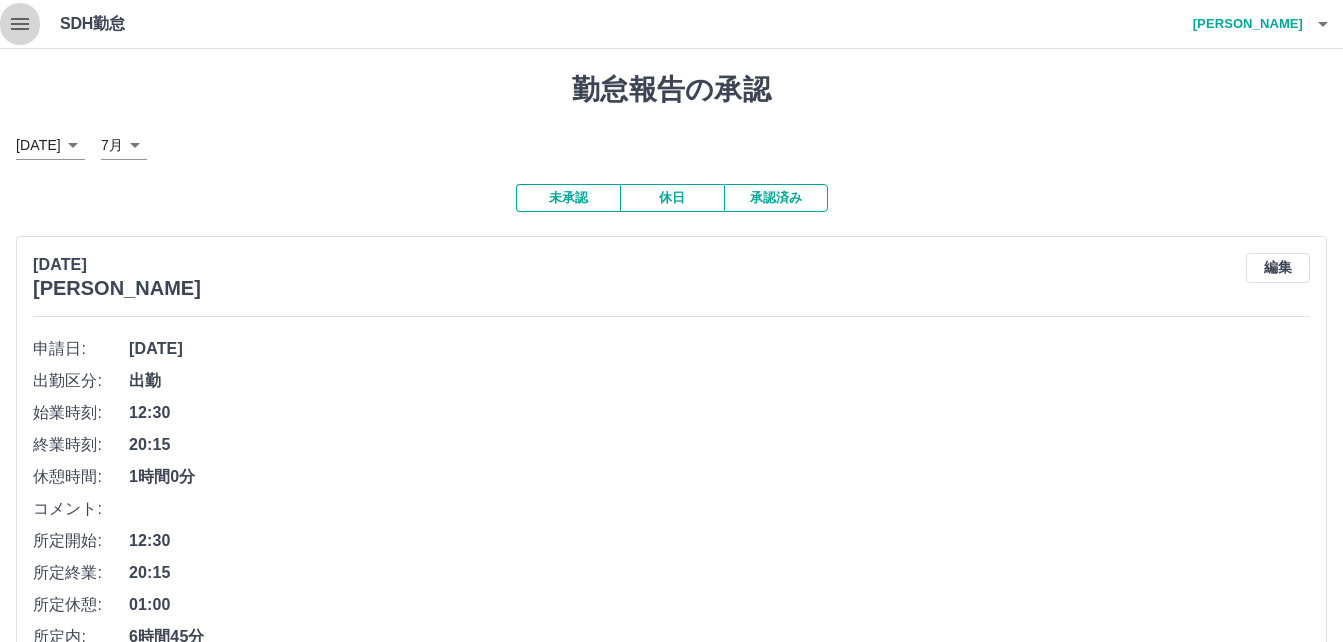 click 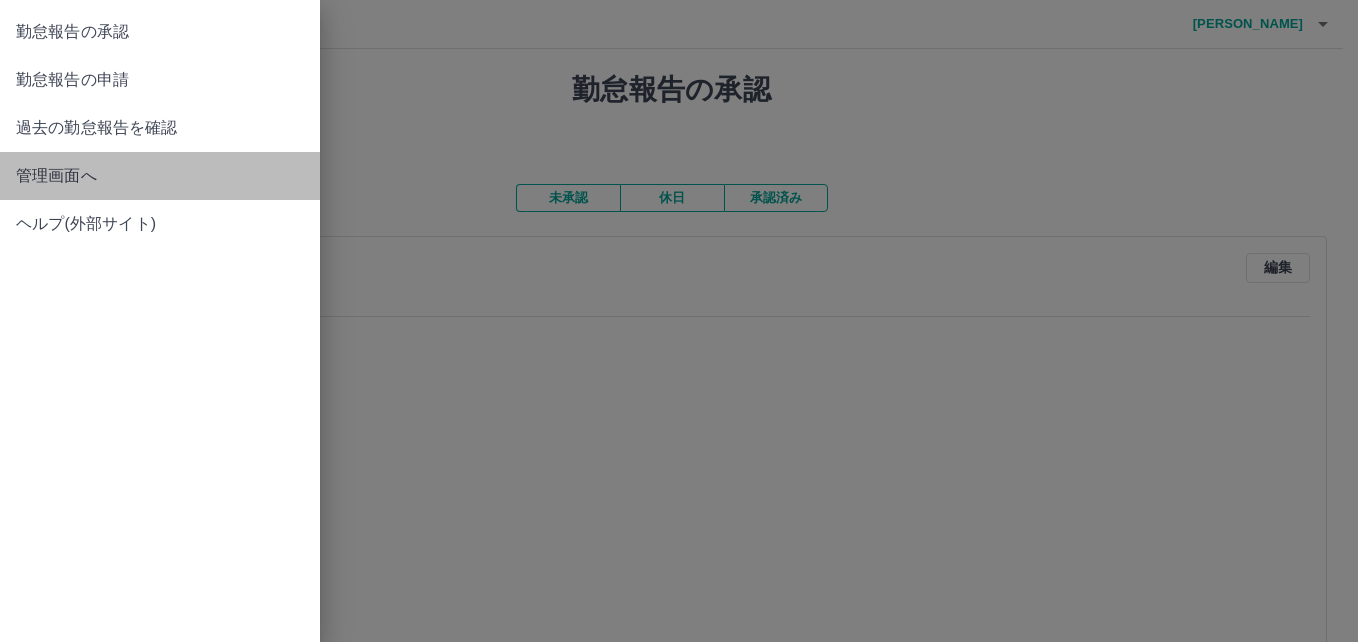 click on "管理画面へ" at bounding box center [160, 176] 